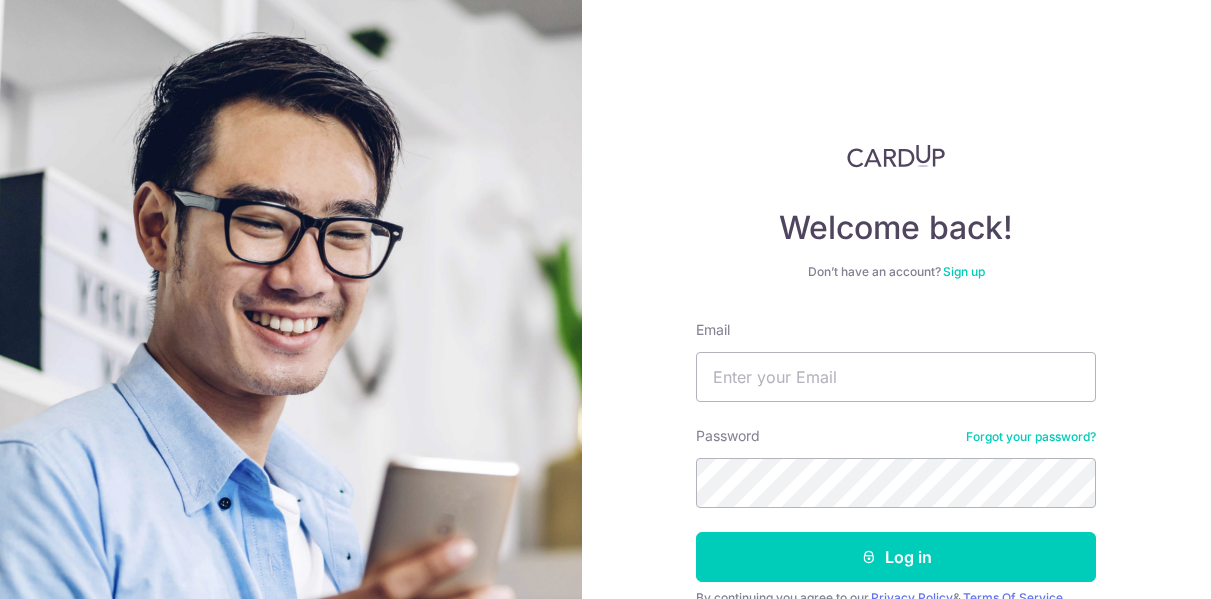 click on "Email" at bounding box center (896, 377) 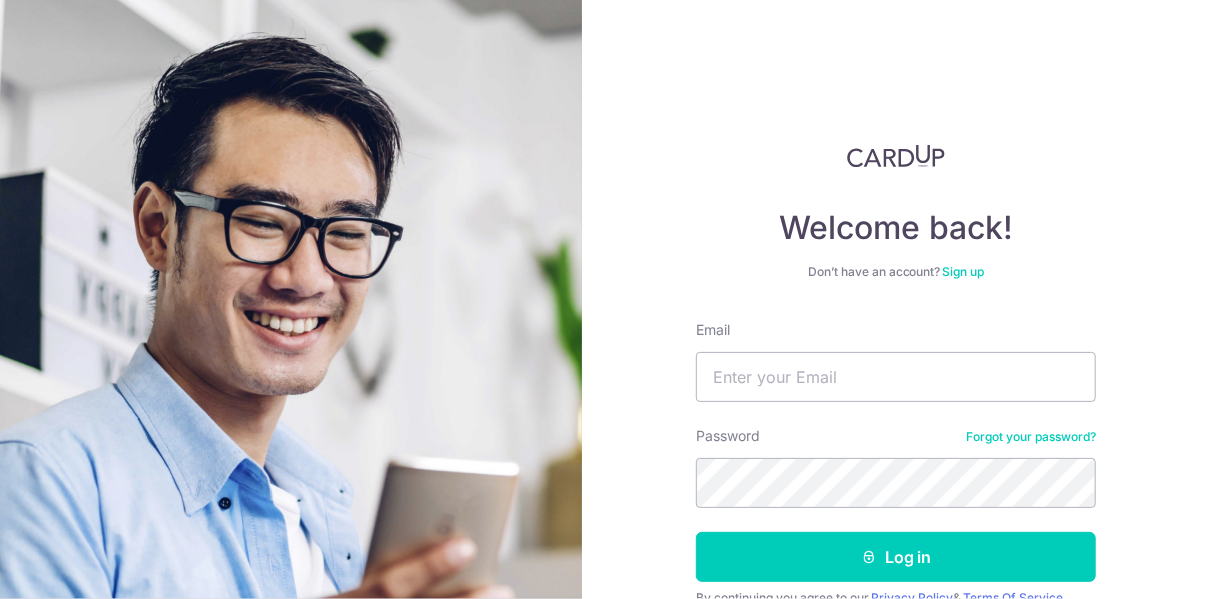 scroll, scrollTop: 0, scrollLeft: 0, axis: both 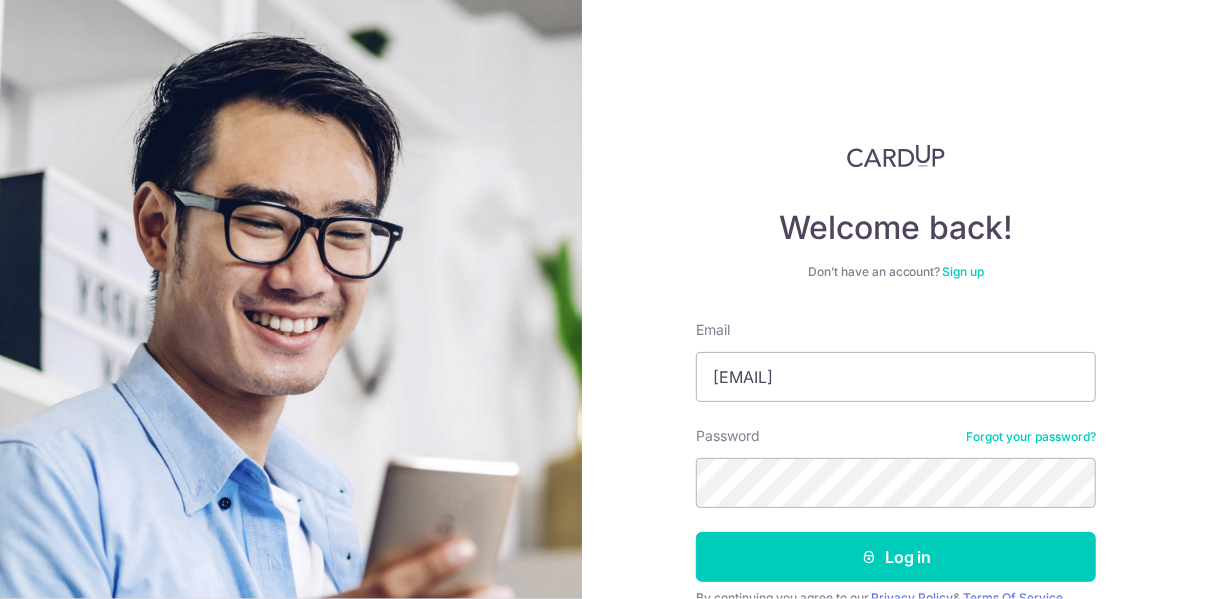 type on "[USERNAME]@[DOMAIN]" 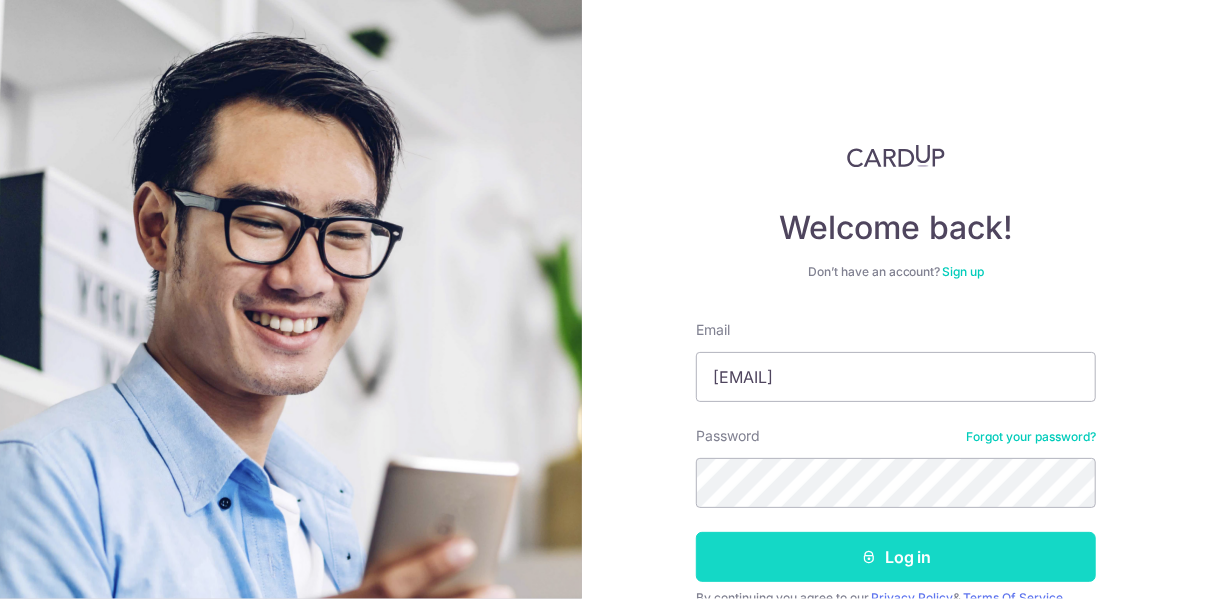 click on "Log in" at bounding box center [896, 557] 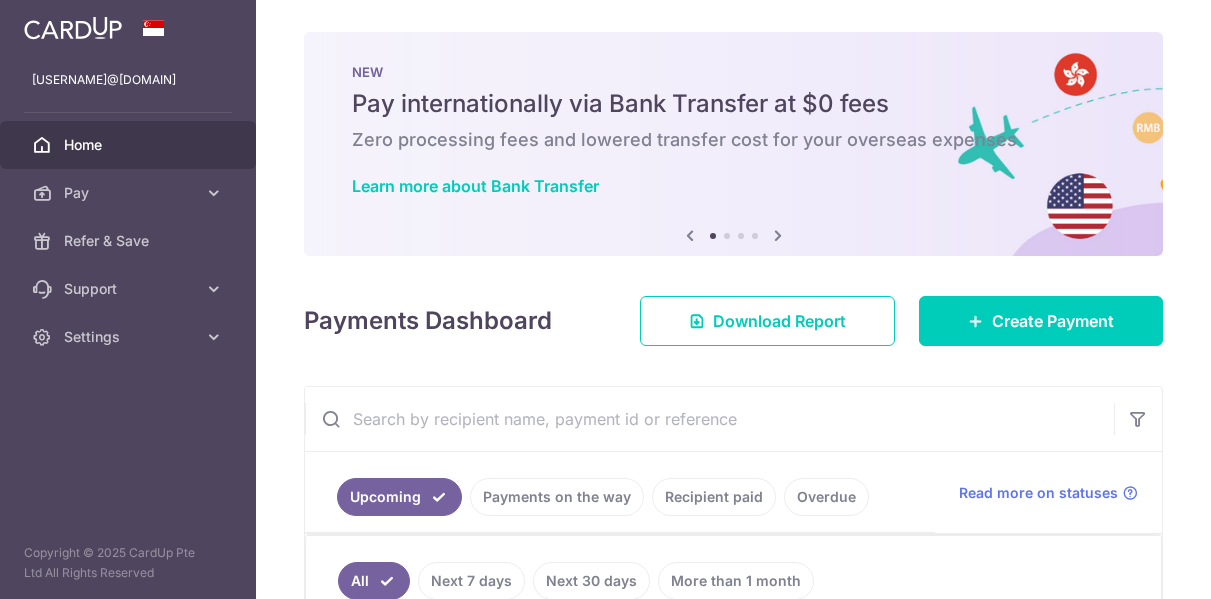 scroll, scrollTop: 0, scrollLeft: 0, axis: both 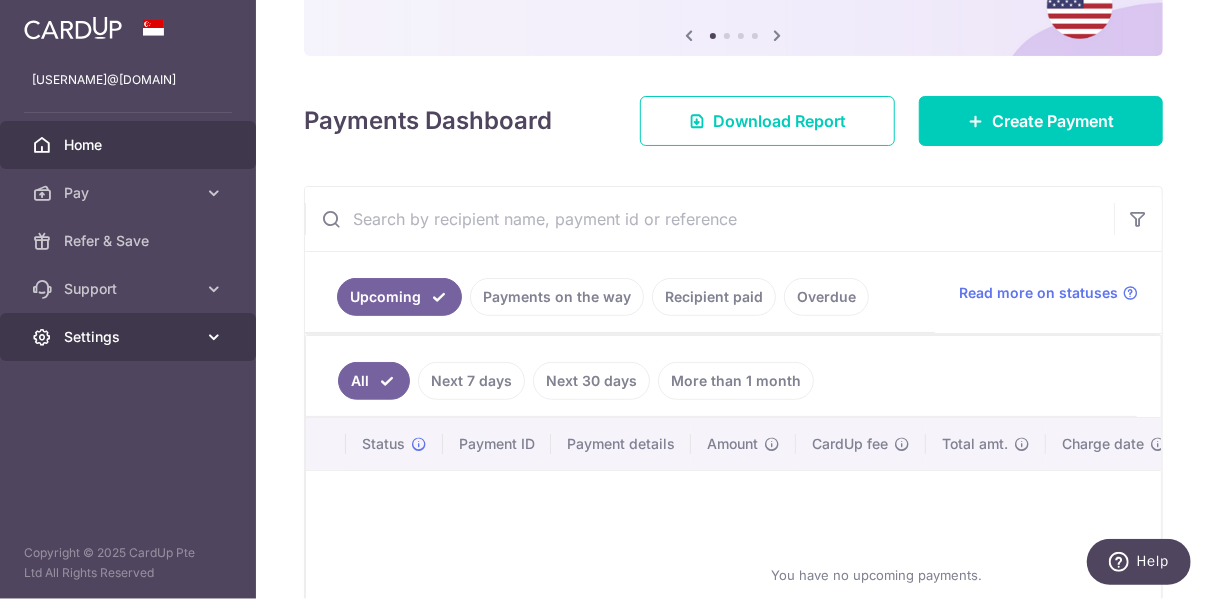 click on "Settings" at bounding box center (130, 337) 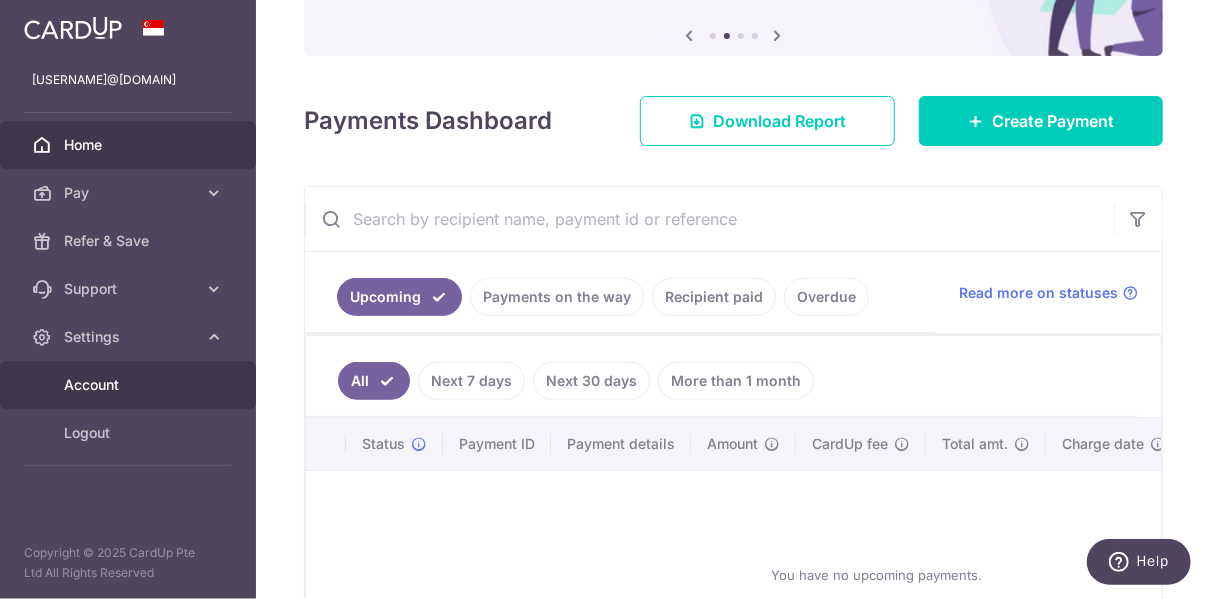 click on "Account" at bounding box center (130, 385) 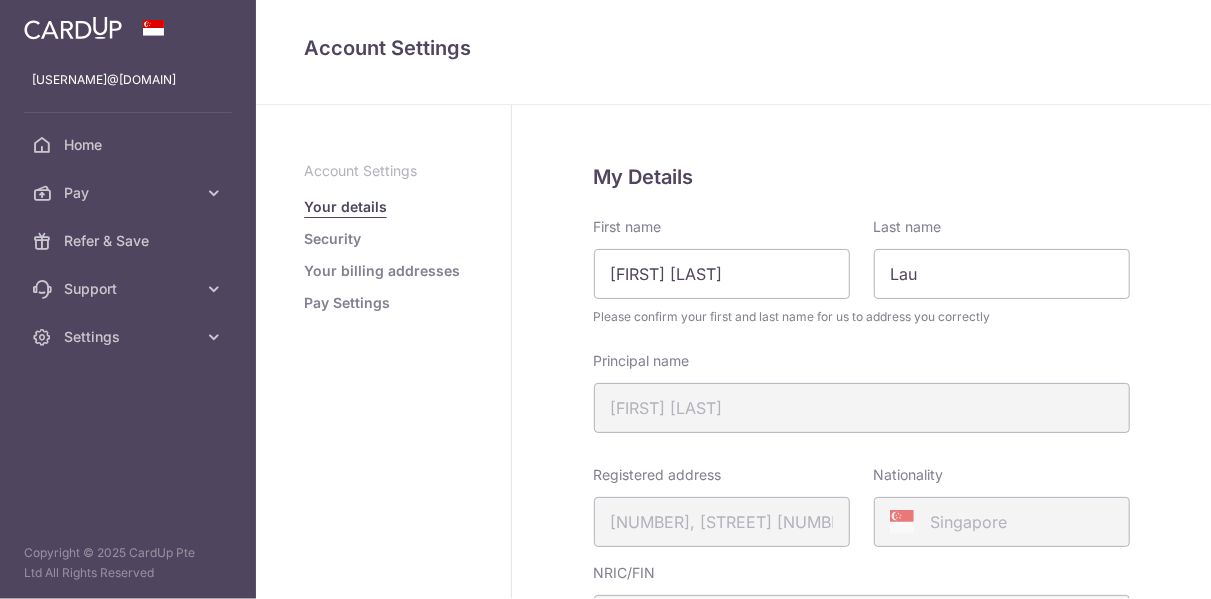 scroll, scrollTop: 0, scrollLeft: 0, axis: both 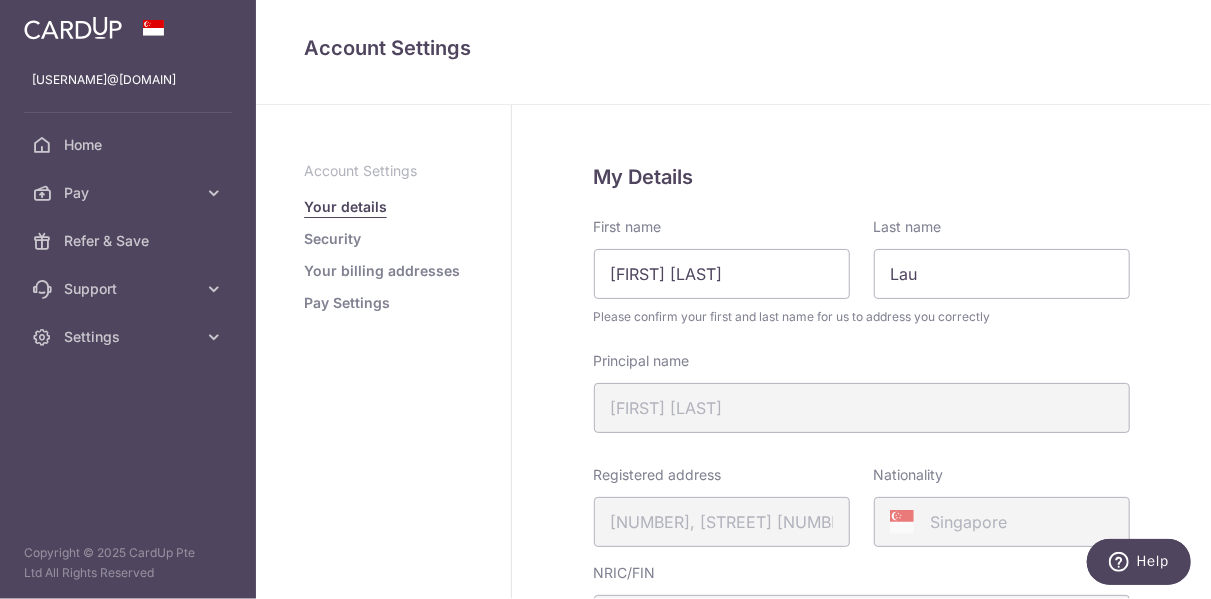 click on "Pay Settings" at bounding box center [347, 303] 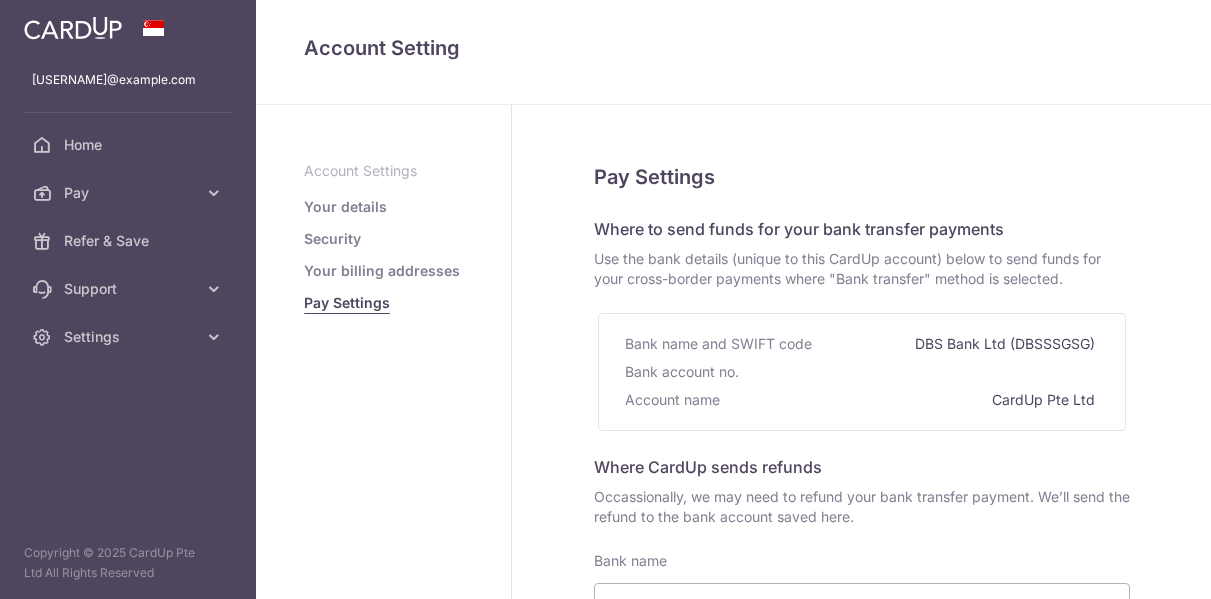 select 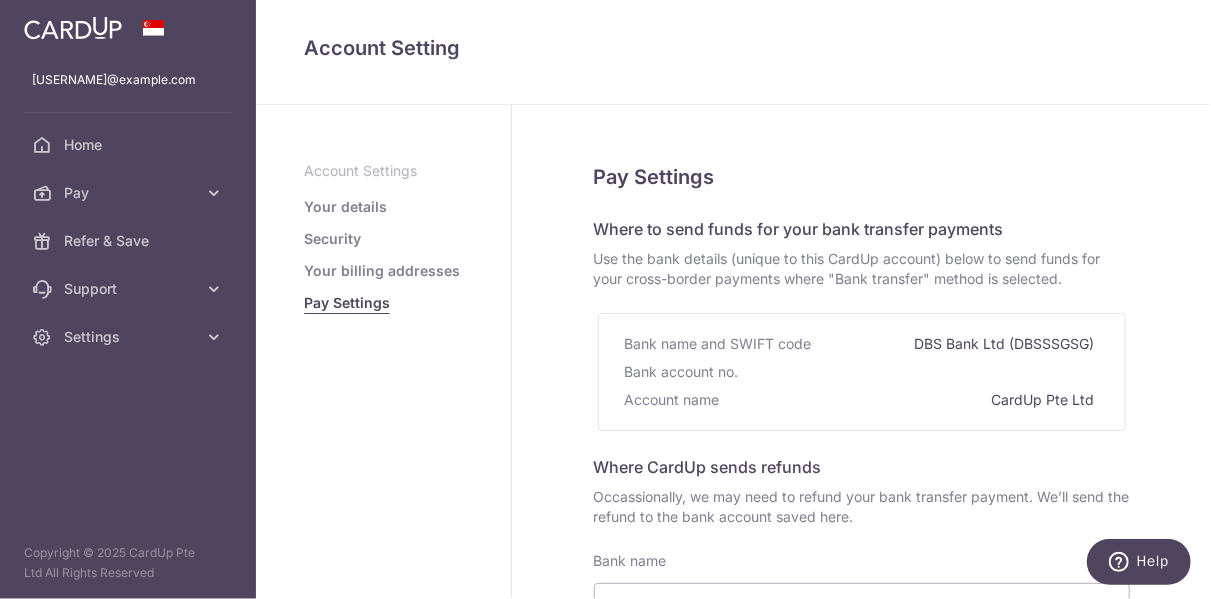 scroll, scrollTop: 0, scrollLeft: 0, axis: both 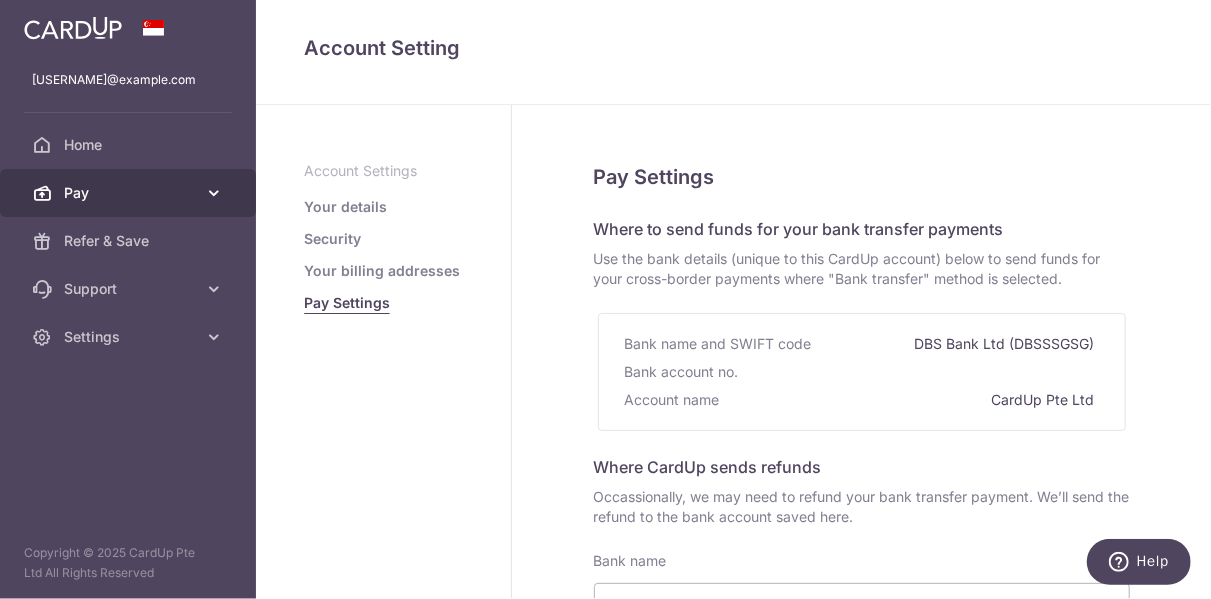 click on "Pay" at bounding box center [128, 193] 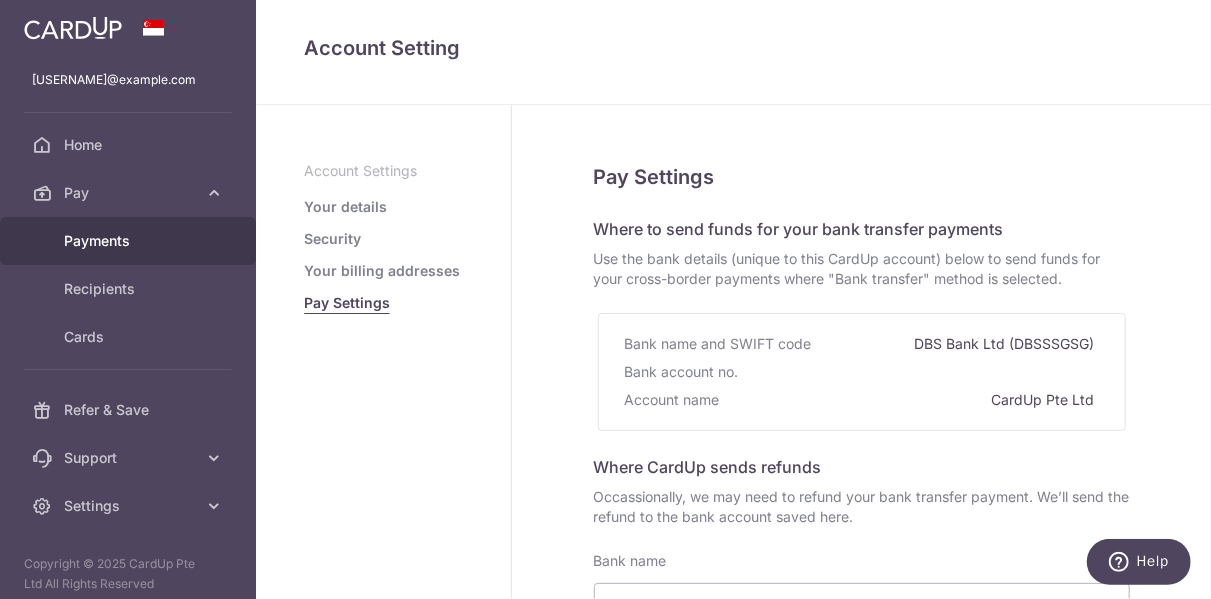 click on "Payments" at bounding box center (130, 241) 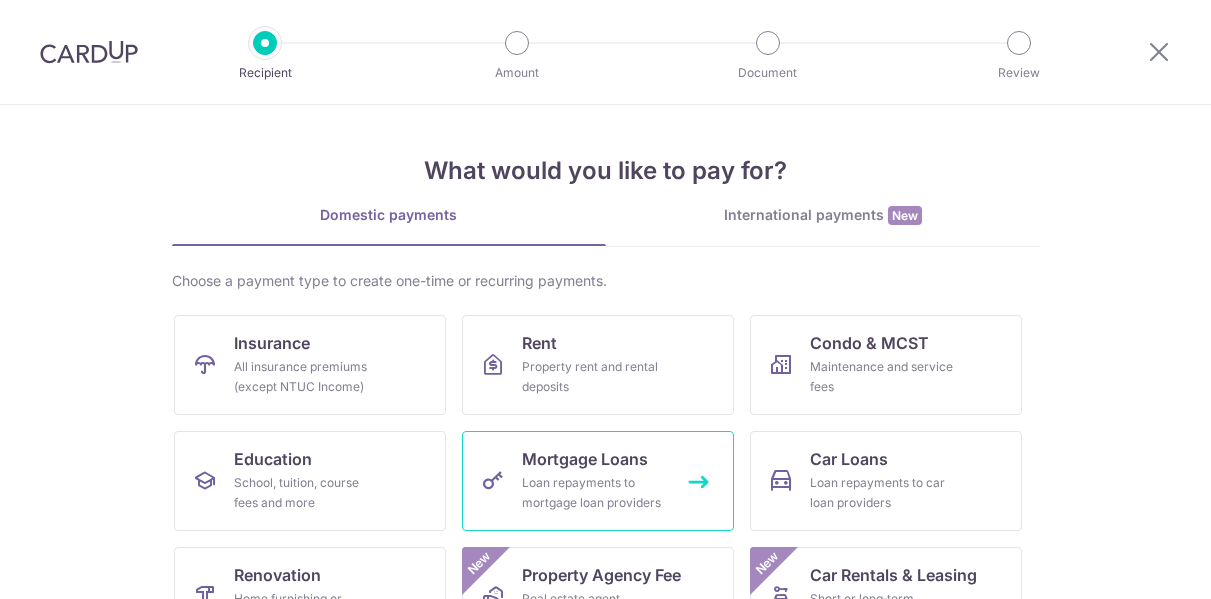 scroll, scrollTop: 0, scrollLeft: 0, axis: both 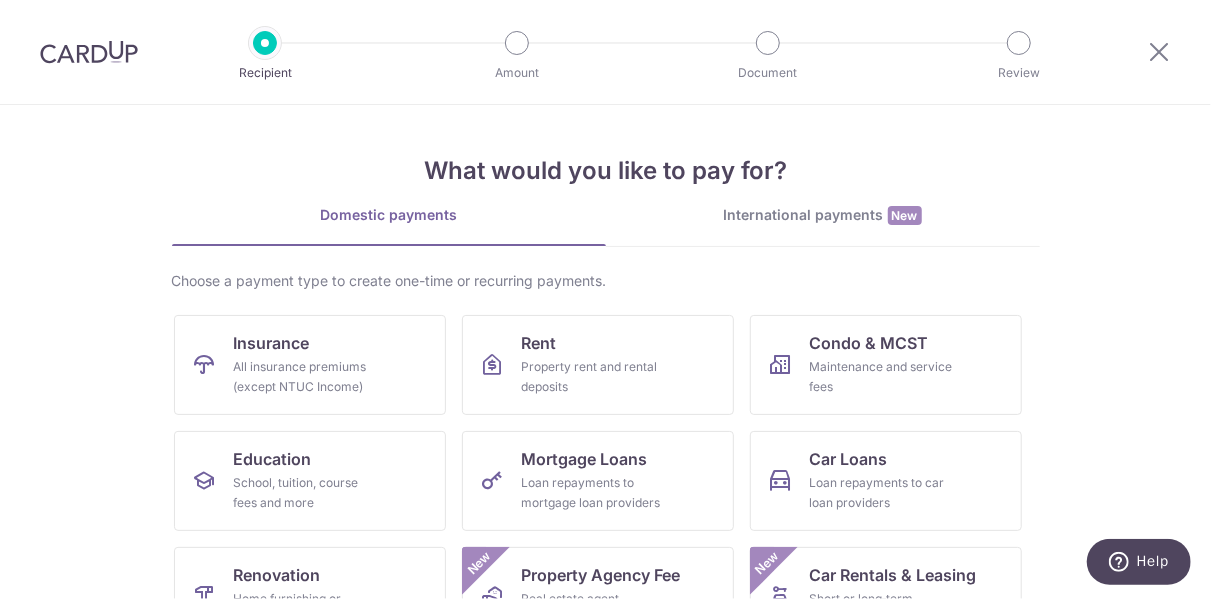 click at bounding box center [89, 52] 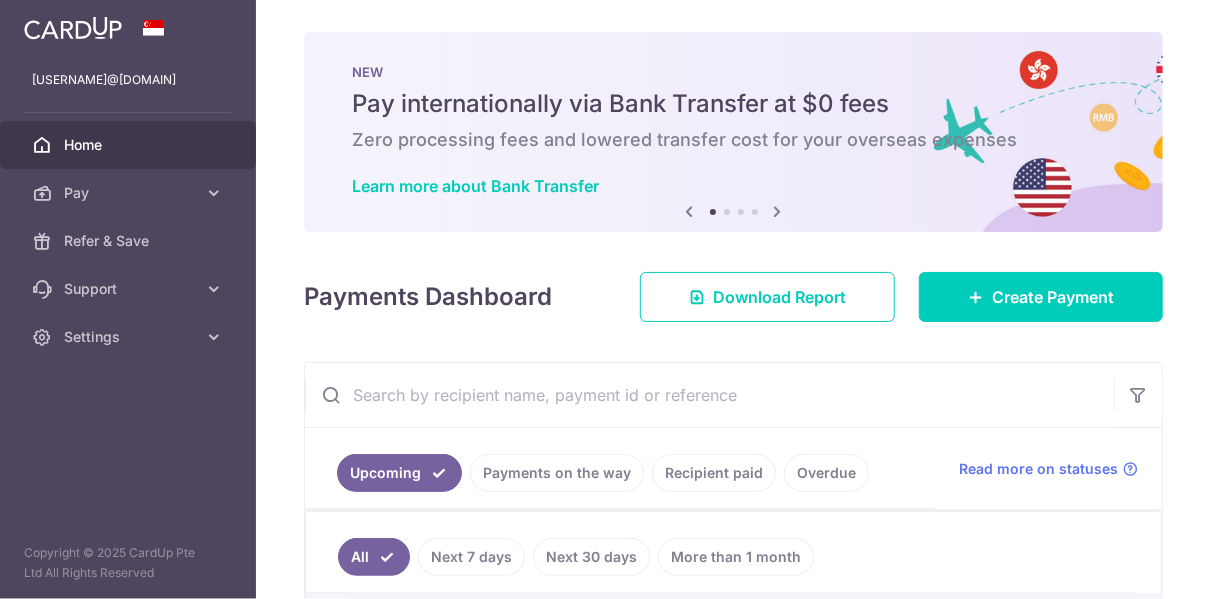 scroll, scrollTop: 0, scrollLeft: 0, axis: both 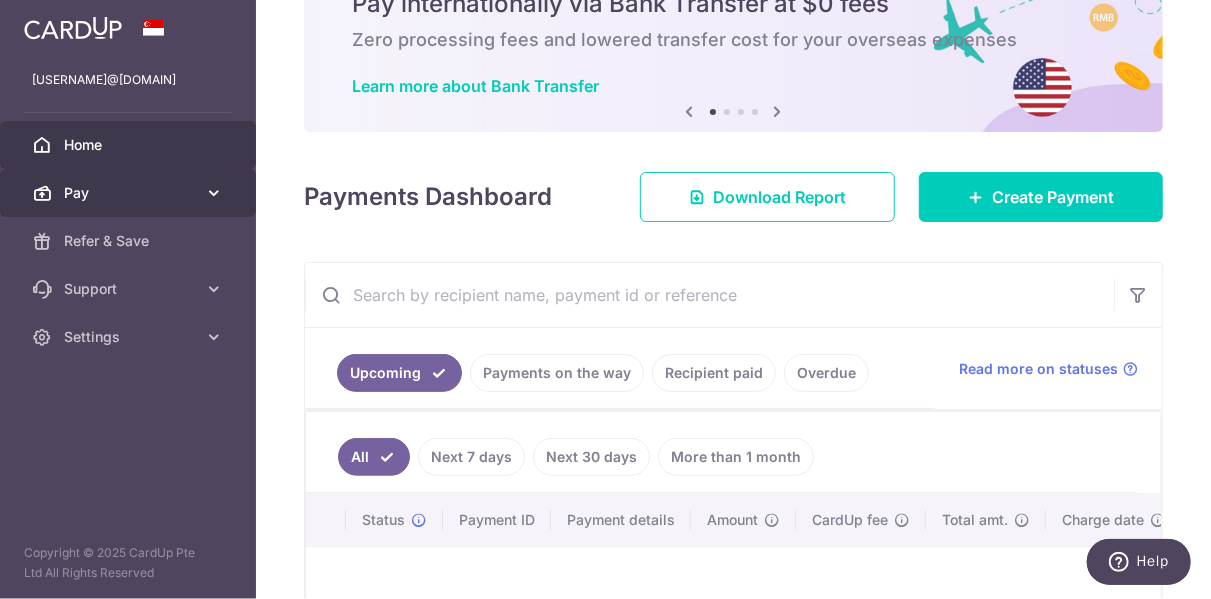 click at bounding box center (214, 193) 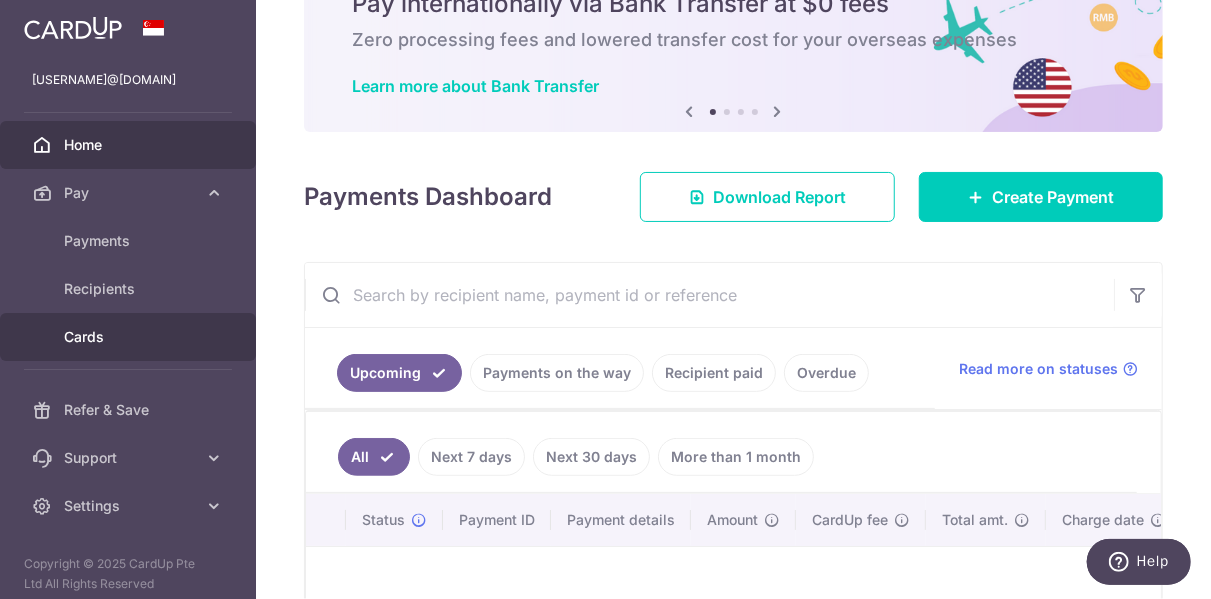 click on "Cards" at bounding box center (128, 337) 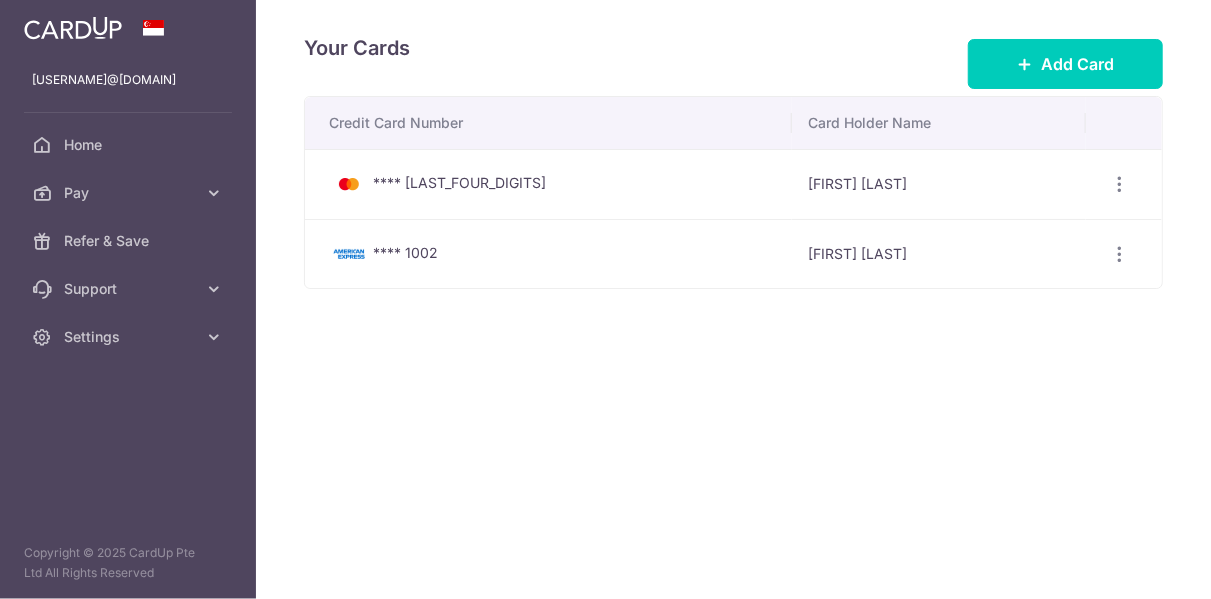 scroll, scrollTop: 0, scrollLeft: 0, axis: both 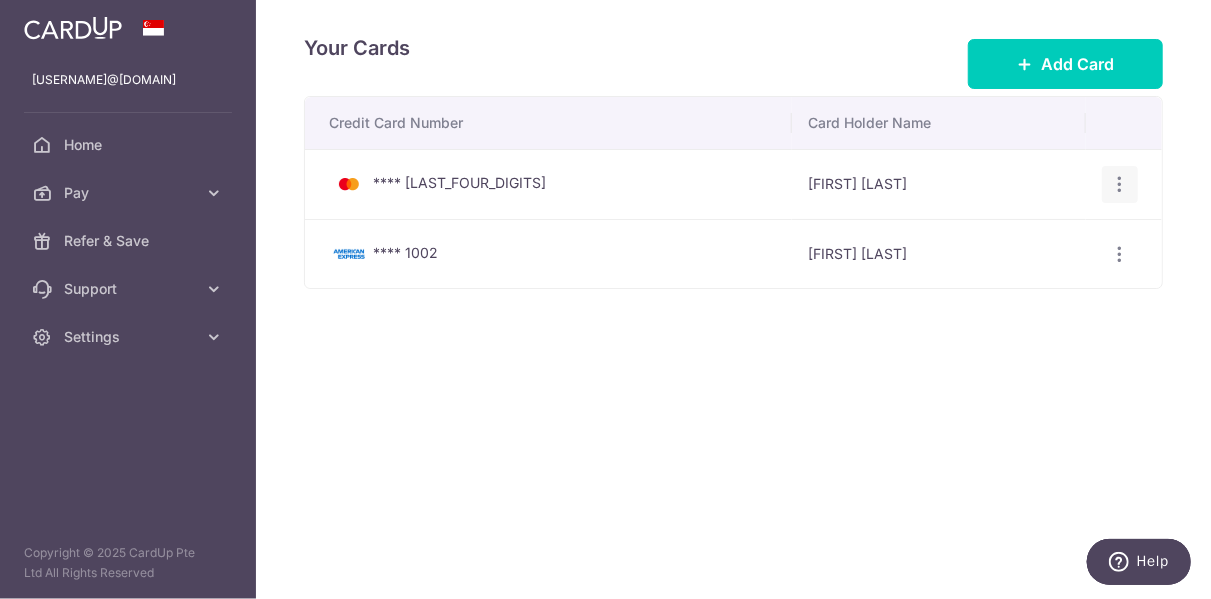 click at bounding box center [1120, 184] 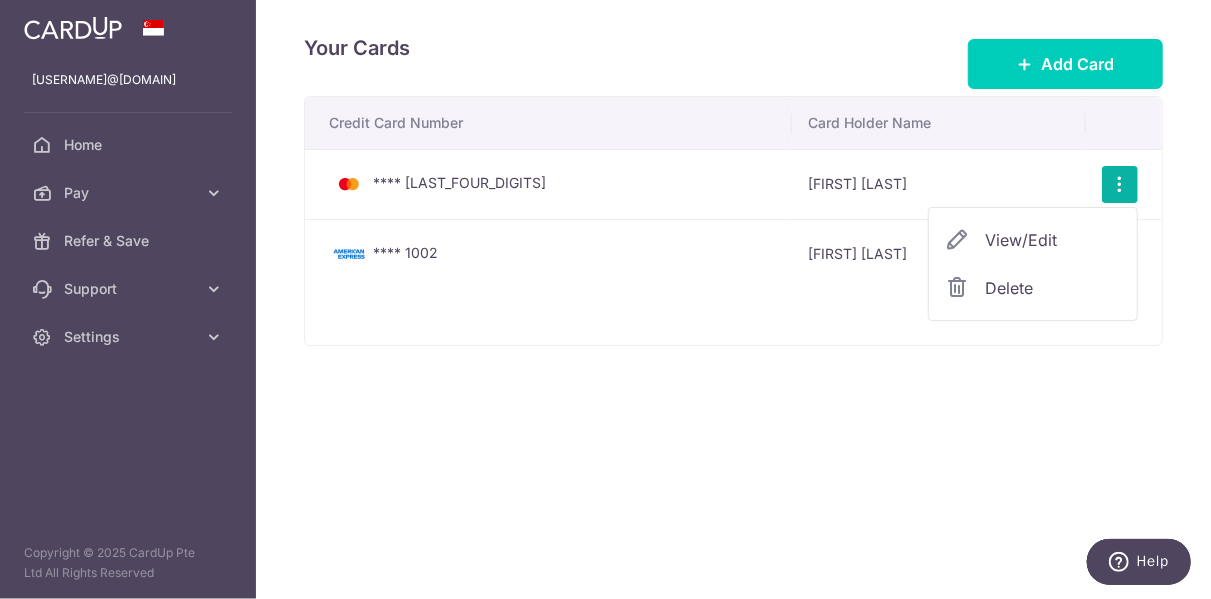 click on "View/Edit" at bounding box center (1053, 240) 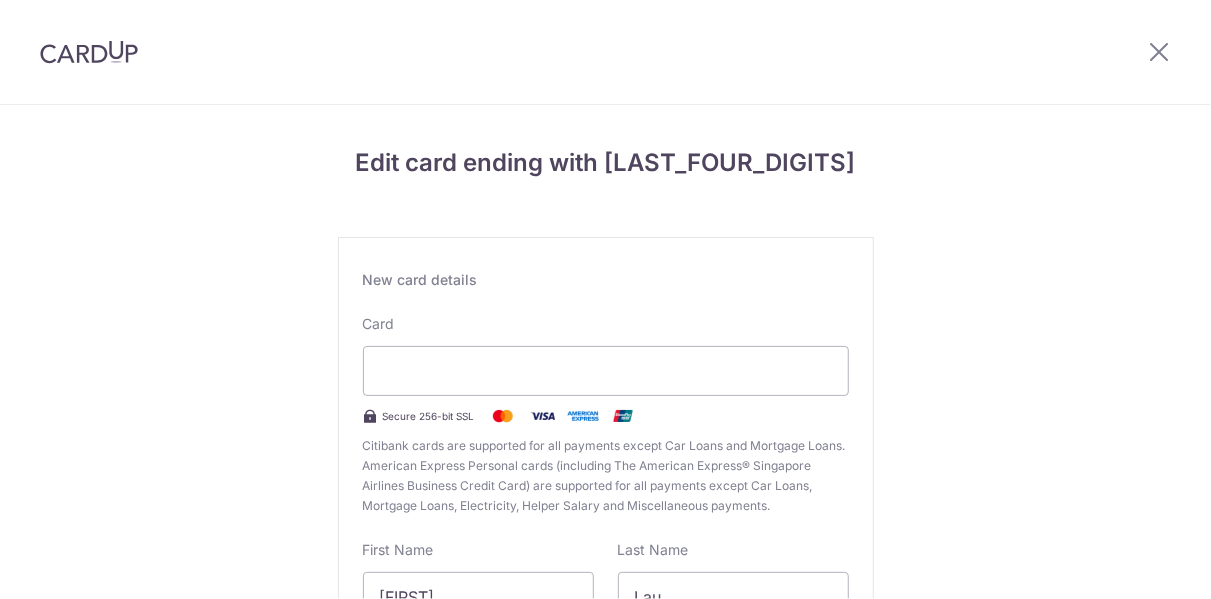 scroll, scrollTop: 0, scrollLeft: 0, axis: both 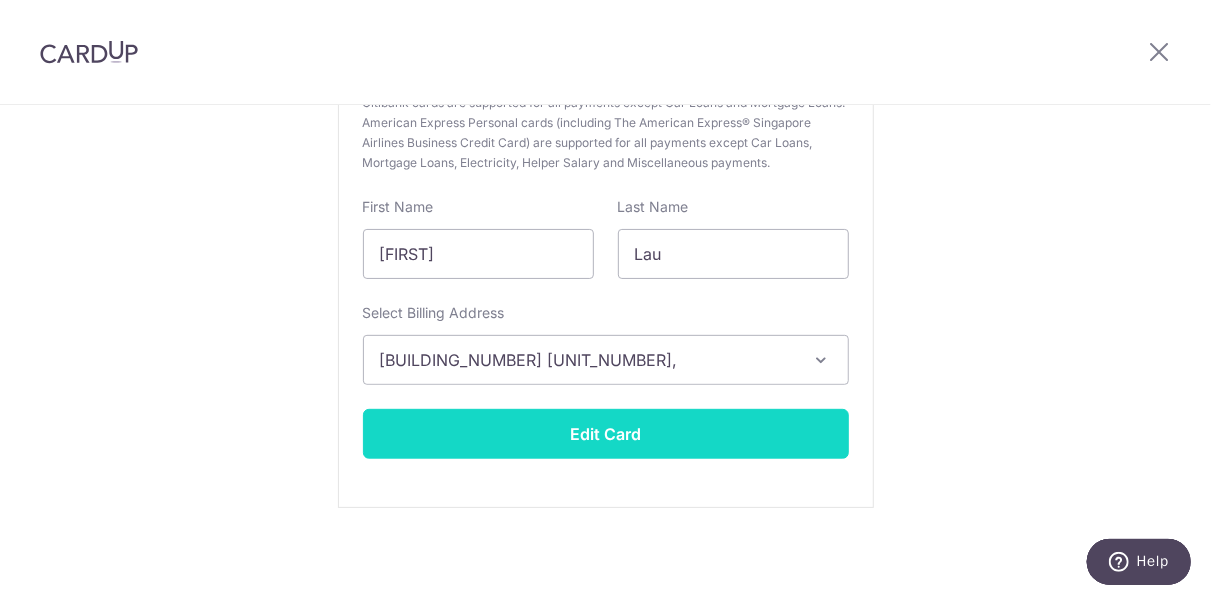 click on "Edit Card" at bounding box center (606, 434) 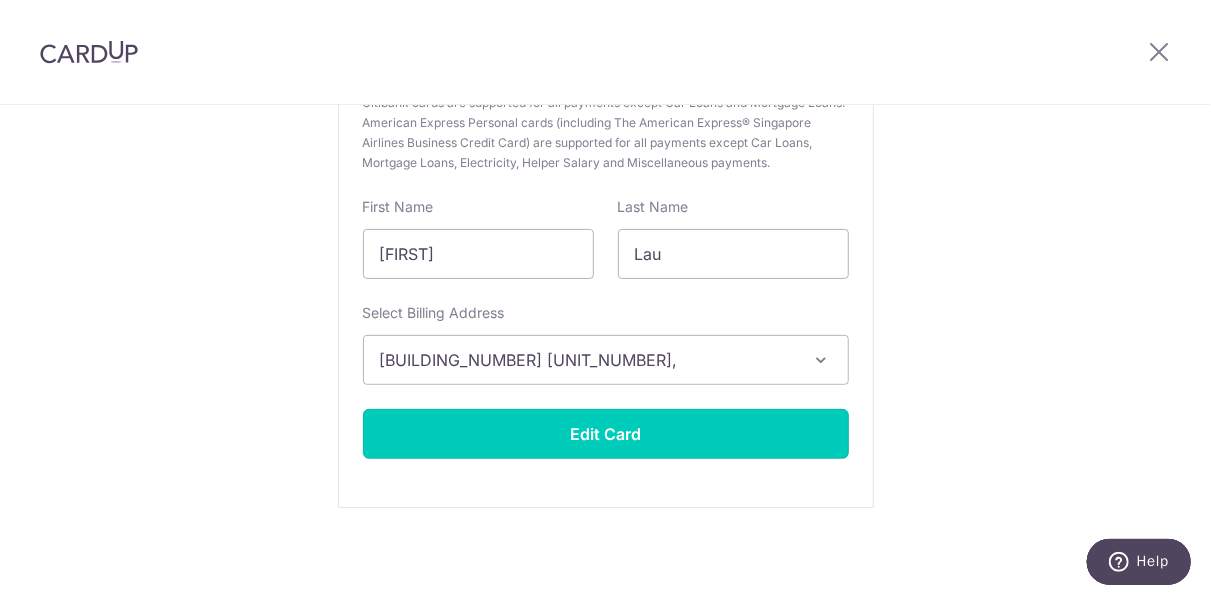 scroll, scrollTop: 395, scrollLeft: 0, axis: vertical 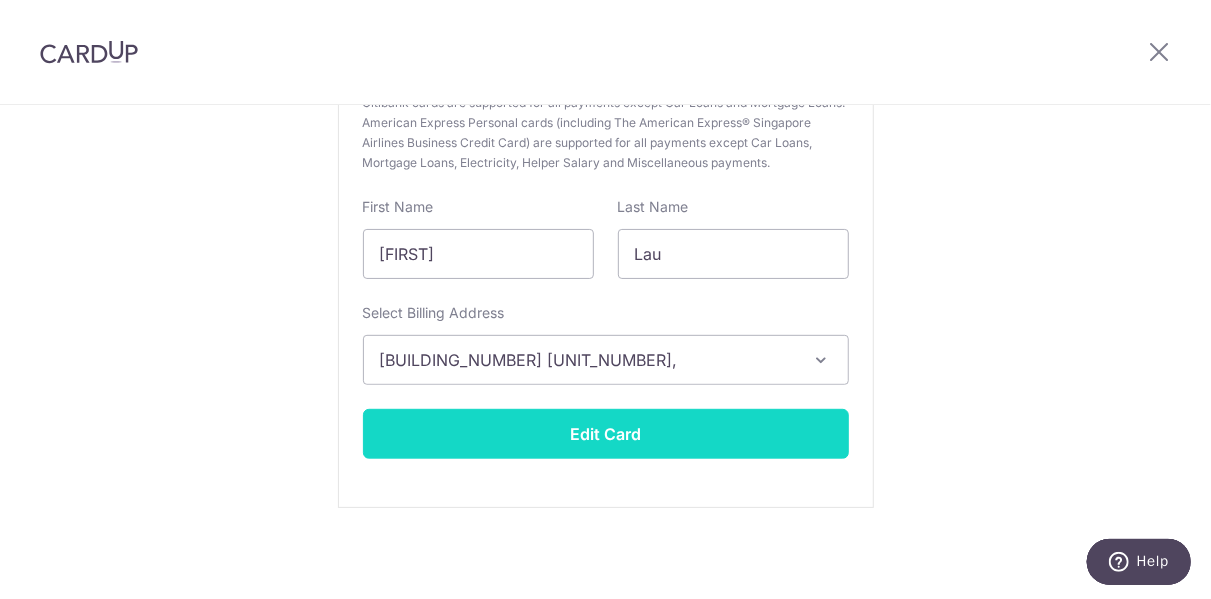 click on "Edit Card" at bounding box center (606, 434) 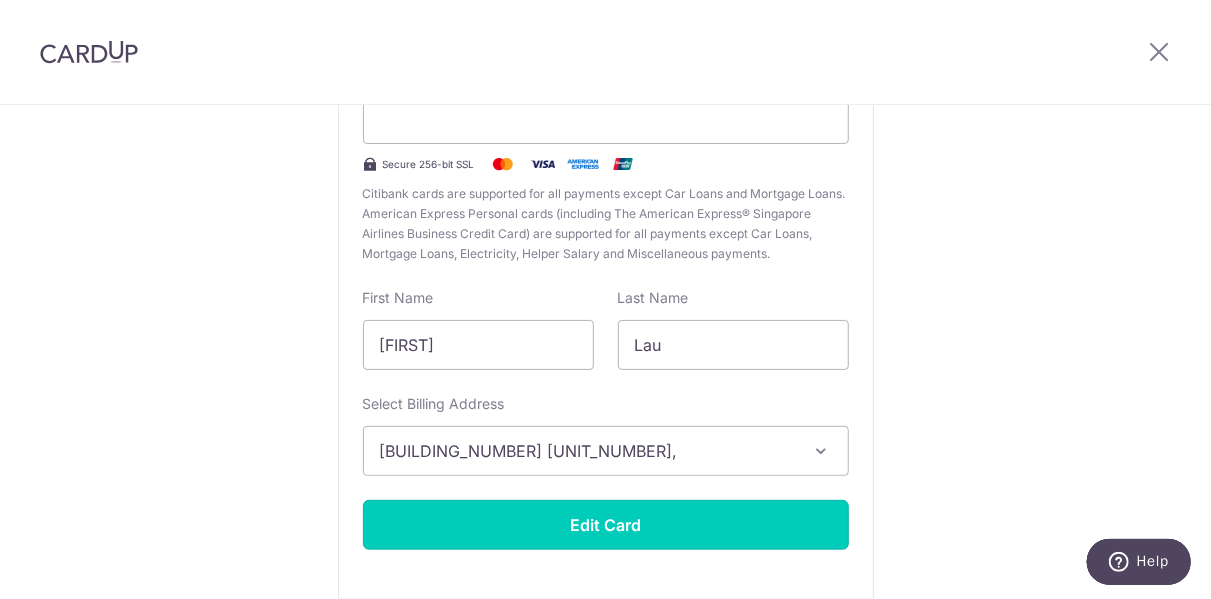 scroll, scrollTop: 95, scrollLeft: 0, axis: vertical 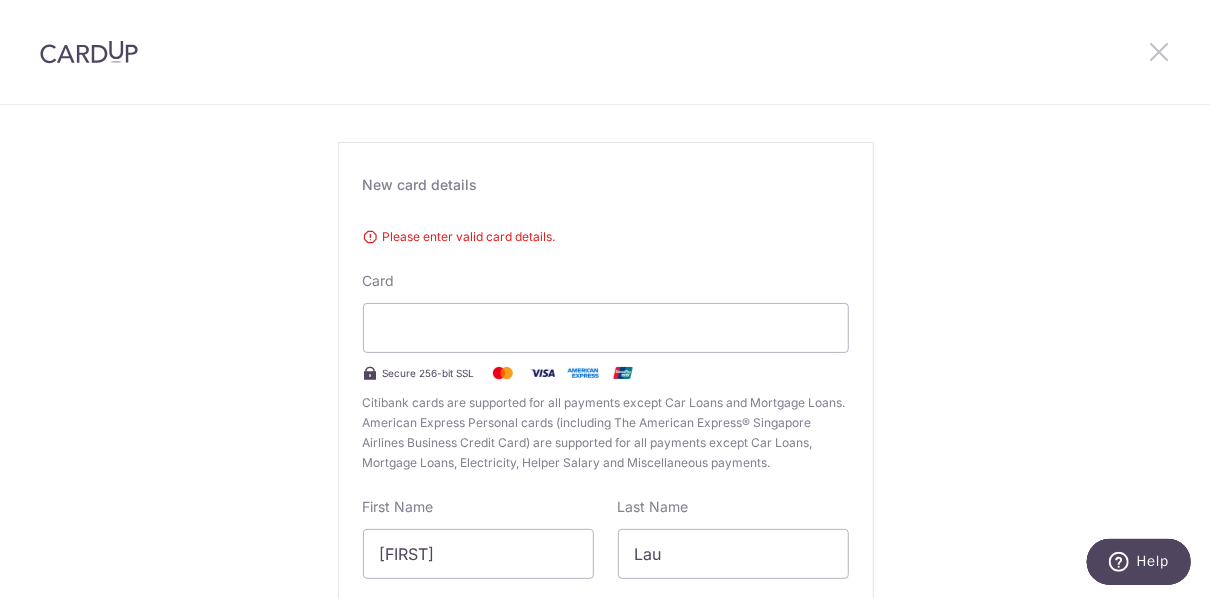 click at bounding box center [1159, 51] 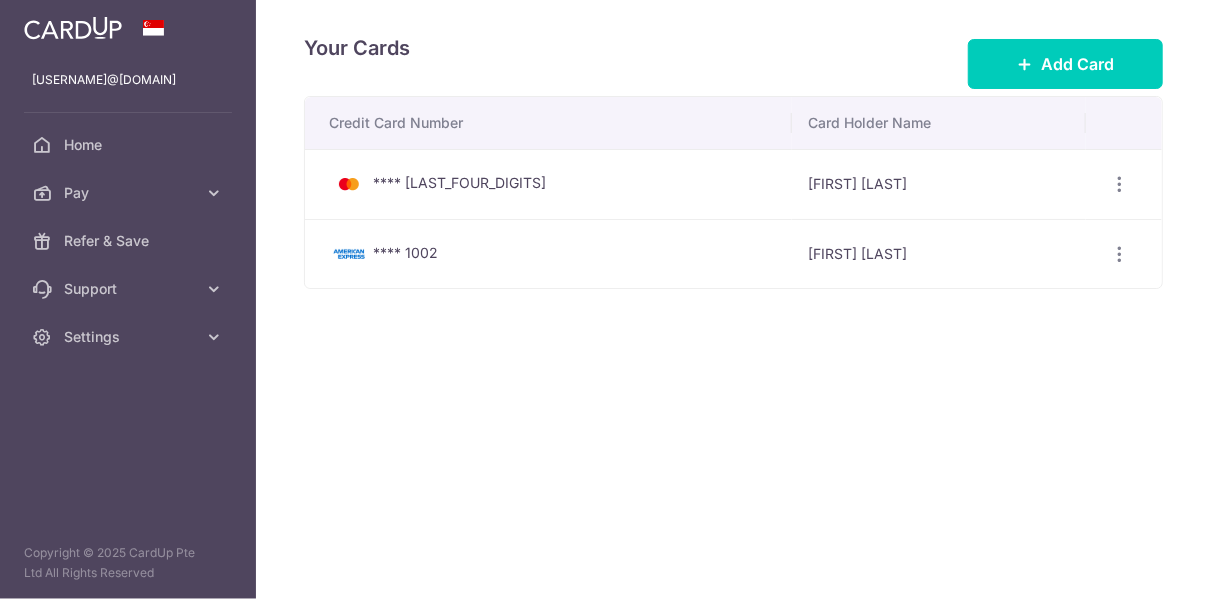 scroll, scrollTop: 0, scrollLeft: 0, axis: both 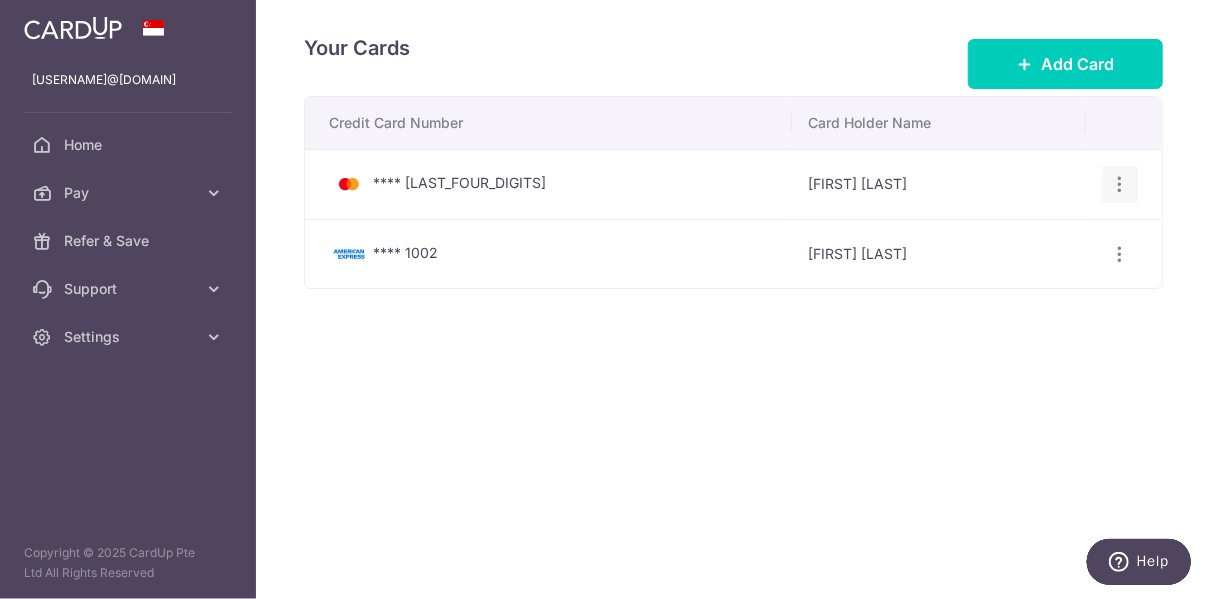 click at bounding box center (1120, 184) 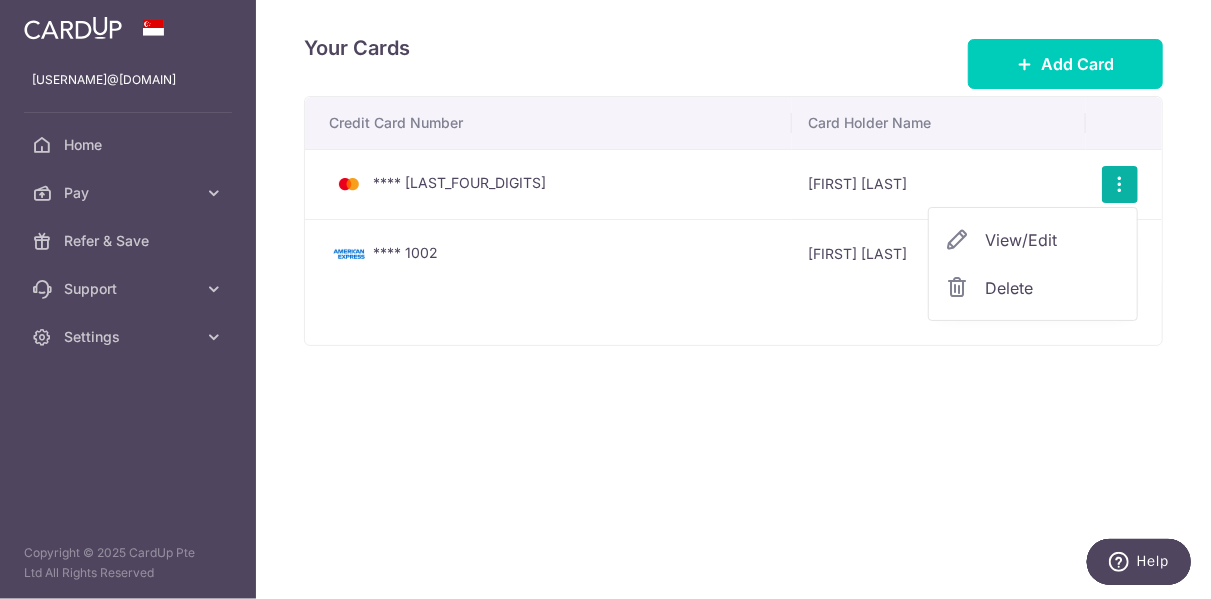 click on "View/Edit" at bounding box center [1053, 240] 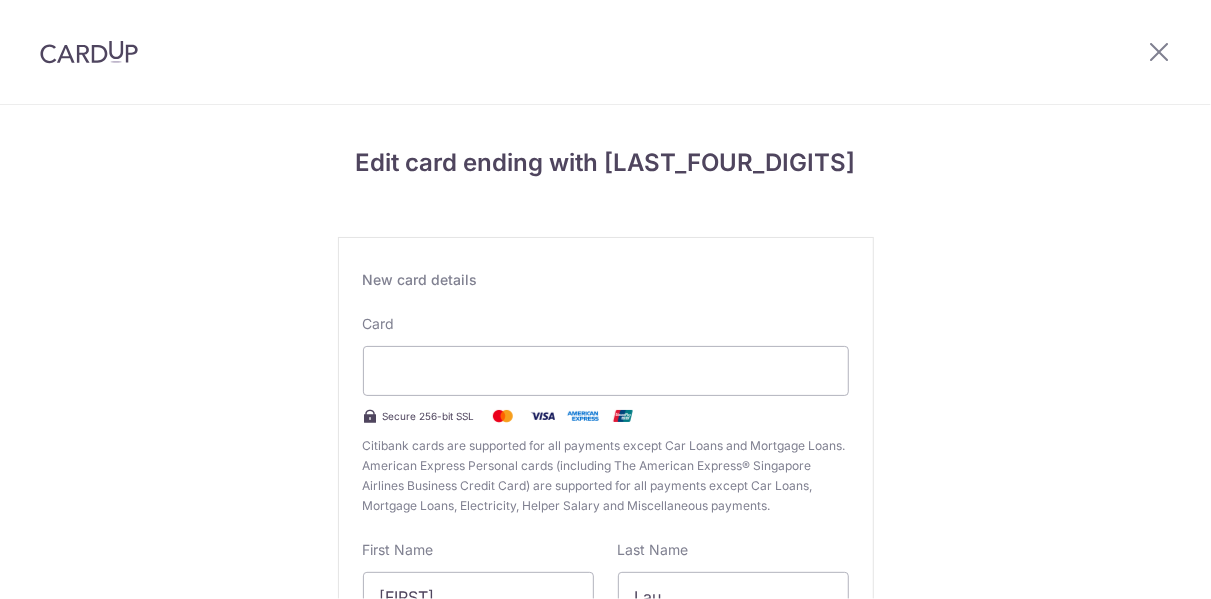 scroll, scrollTop: 0, scrollLeft: 0, axis: both 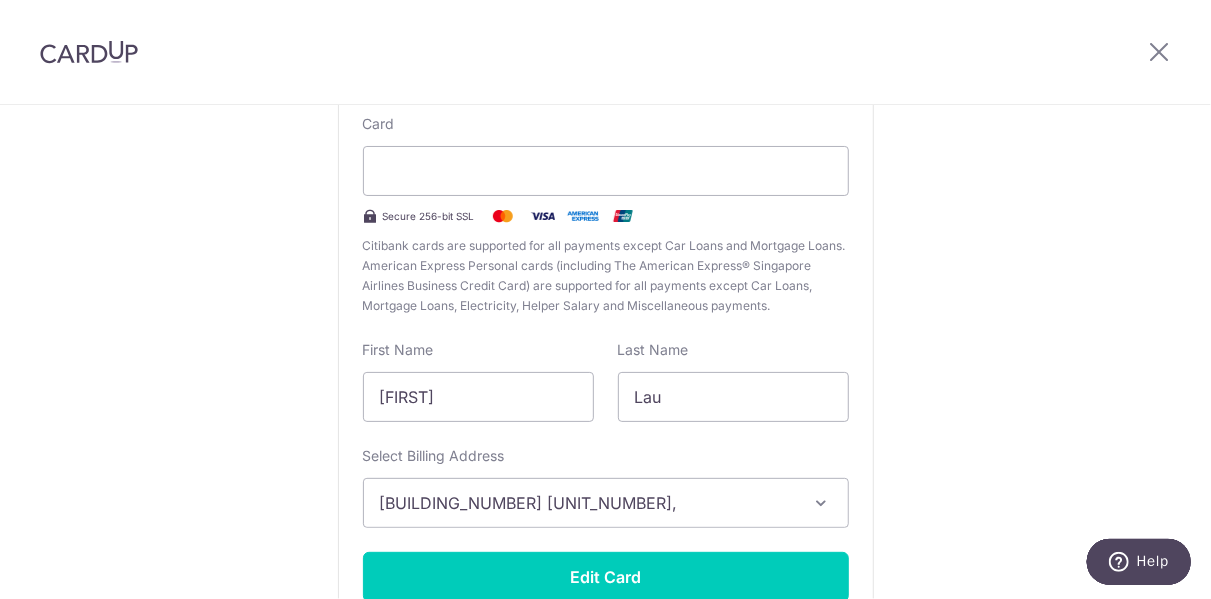 click on "Edit card ending with 6696
New card details
Card
Secure 256-bit SSL
Citibank cards are supported for all payments except Car Loans and Mortgage Loans. American Express Personal cards (including The American Express® Singapore Airlines Business Credit Card) are supported for all payments except Car Loans, Mortgage Loans, Electricity, Helper Salary and Miscellaneous payments.
First Name
Yew Leong
Last Name
Lau
Select Billing Address
Blk 717, #21-101, Clementi West Street 2, Singapore, Singapore-120717" at bounding box center [605, 325] 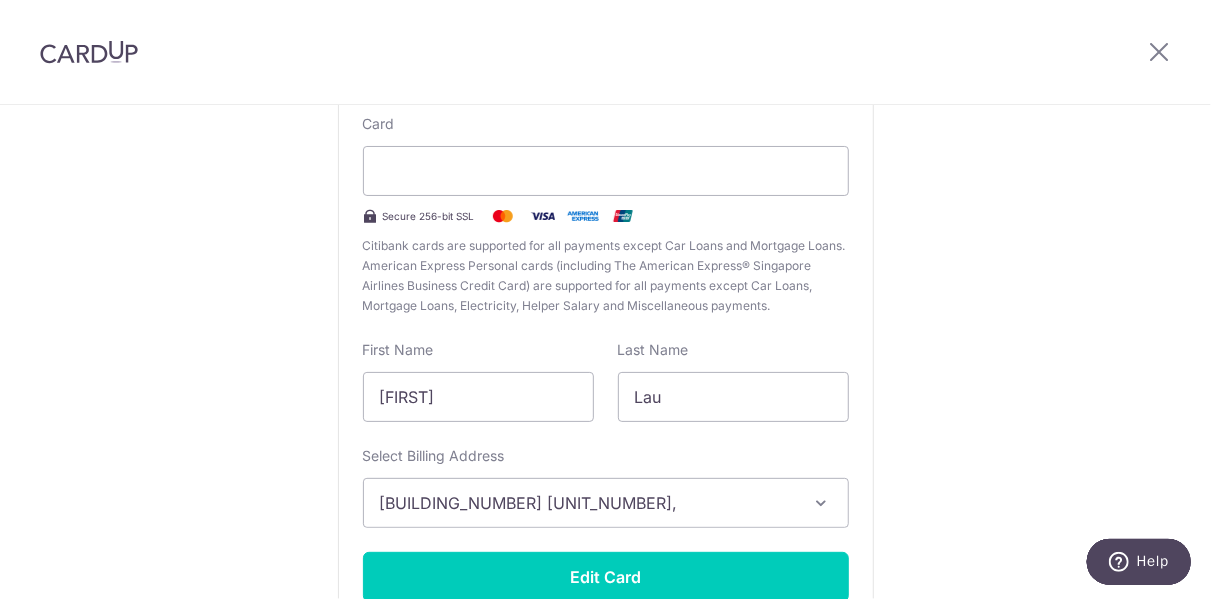 scroll, scrollTop: 300, scrollLeft: 0, axis: vertical 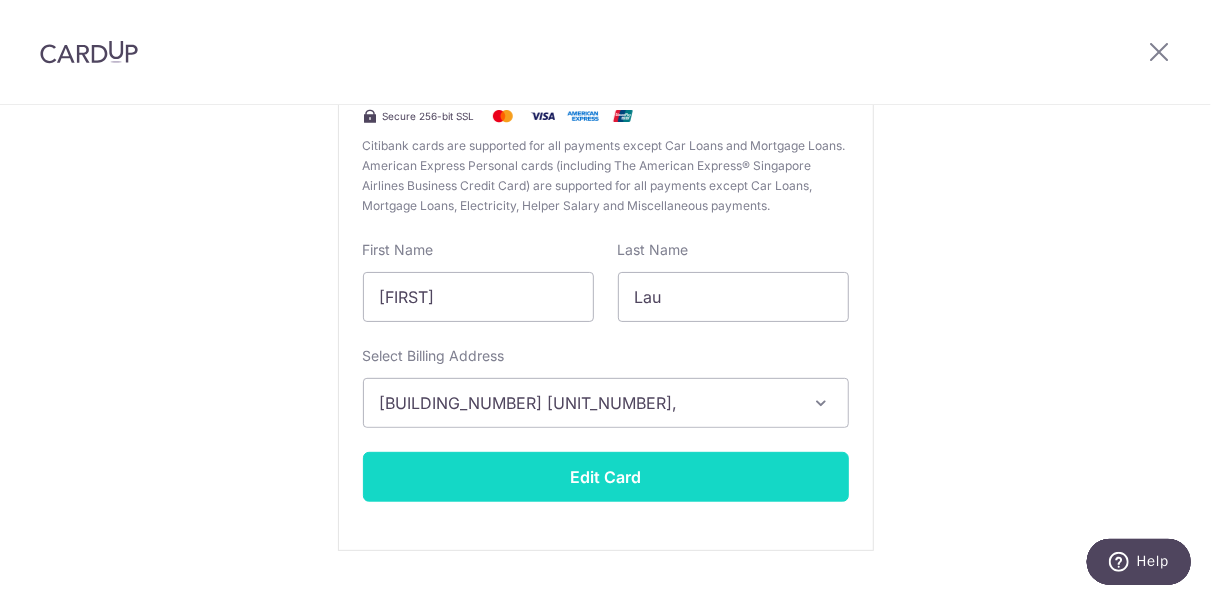 click on "Edit Card" at bounding box center [606, 477] 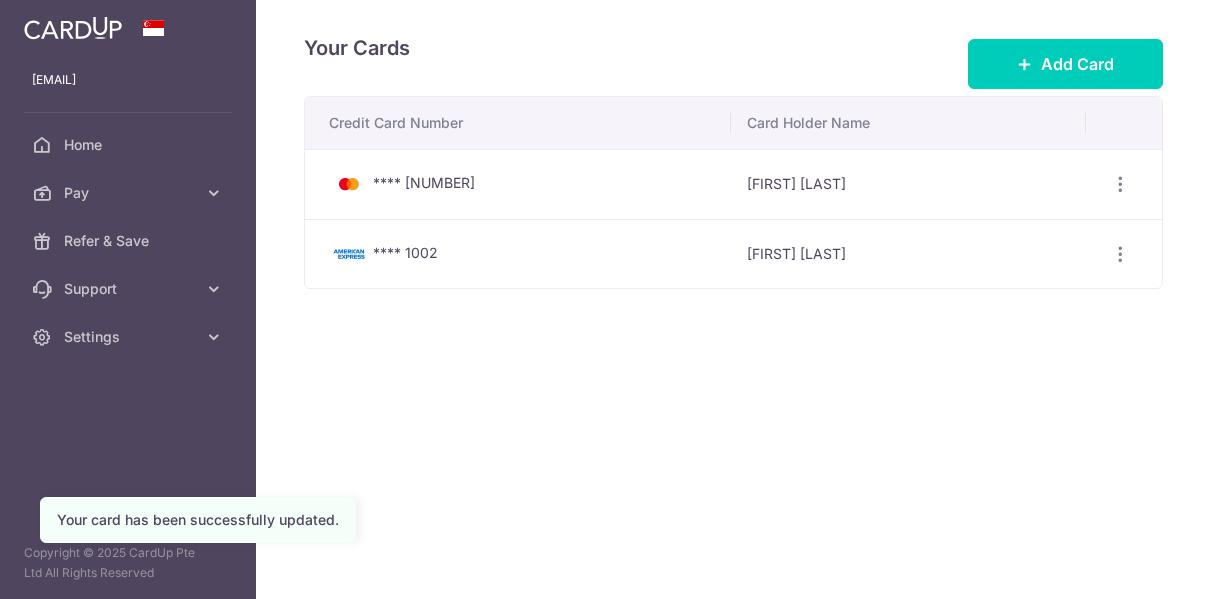 scroll, scrollTop: 0, scrollLeft: 0, axis: both 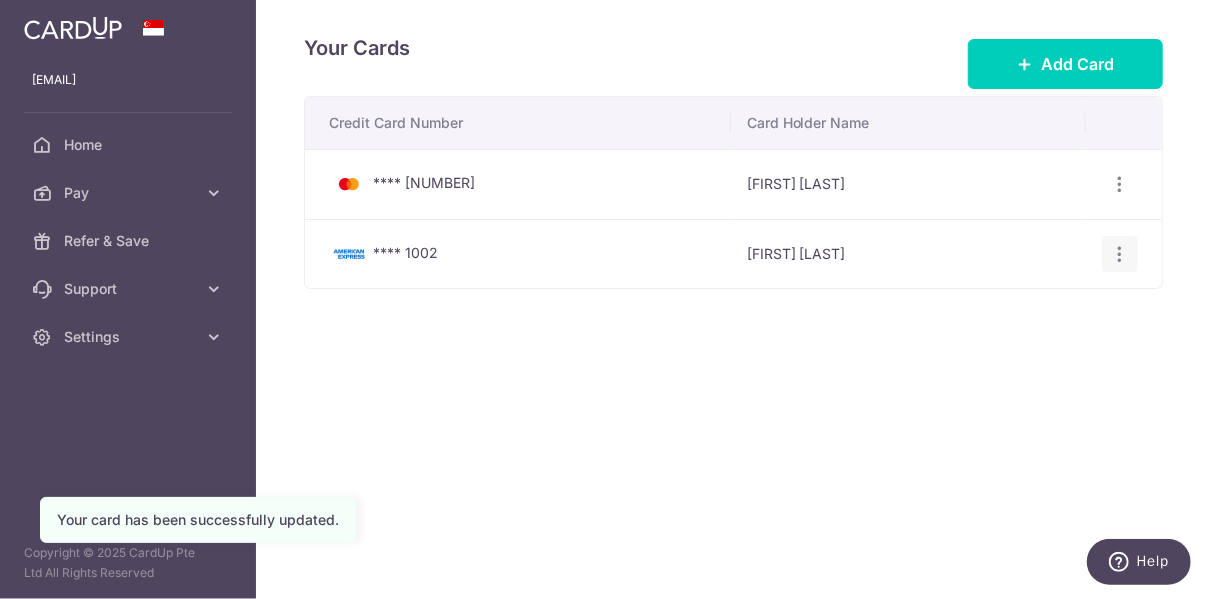 click on "View/Edit
Delete" at bounding box center [1120, 254] 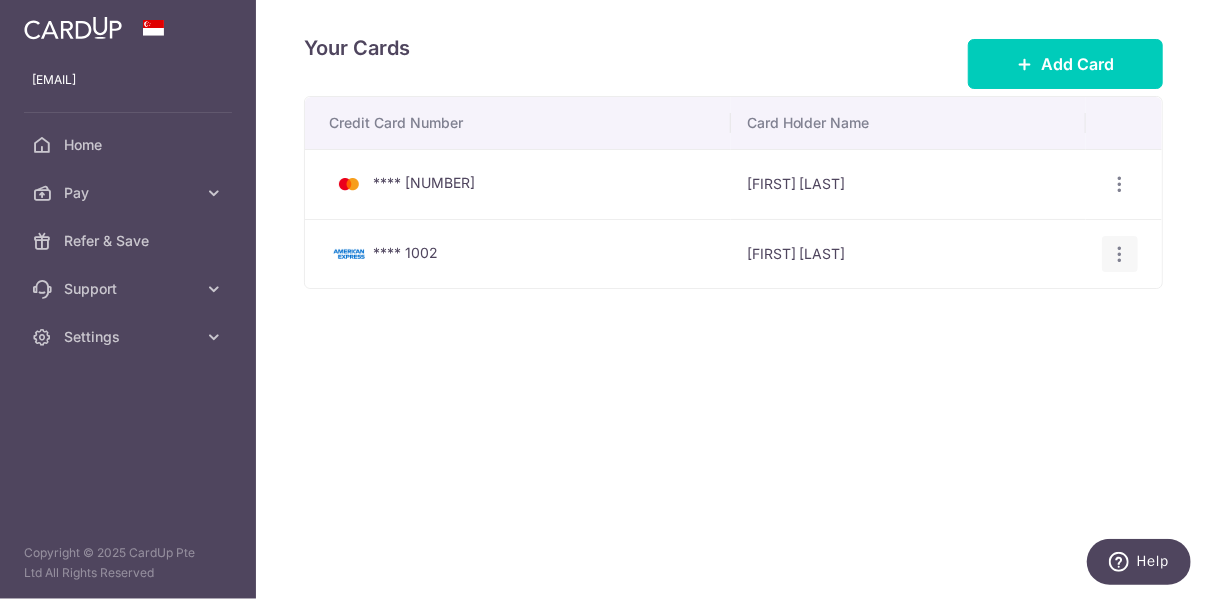 click at bounding box center [1120, 184] 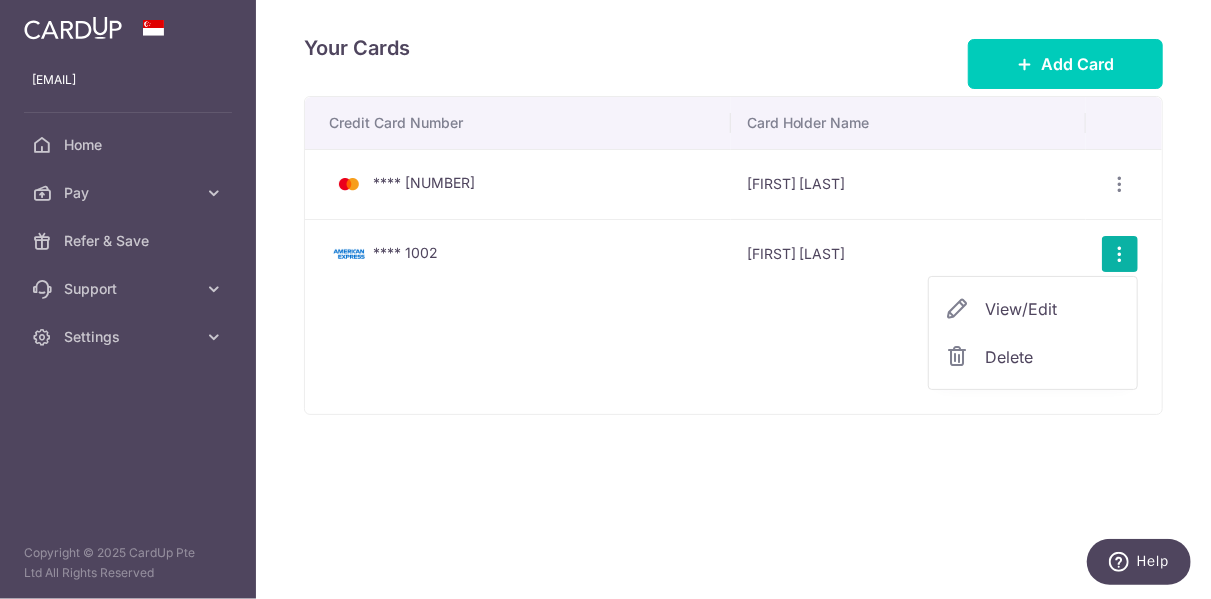 click on "View/Edit" at bounding box center (1053, 309) 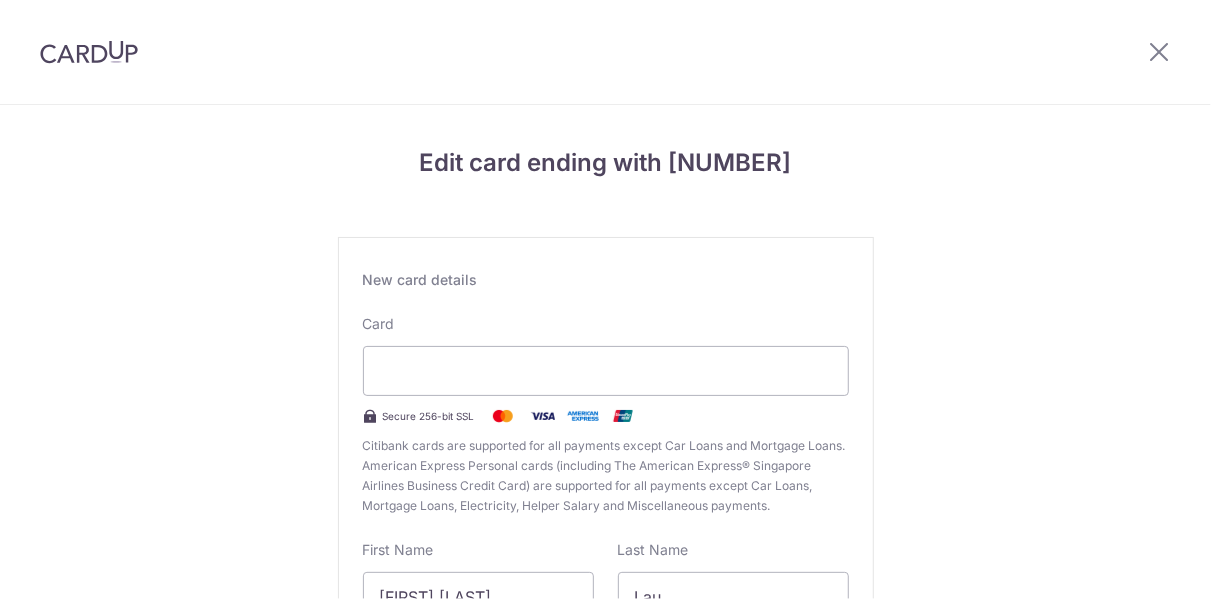 scroll, scrollTop: 0, scrollLeft: 0, axis: both 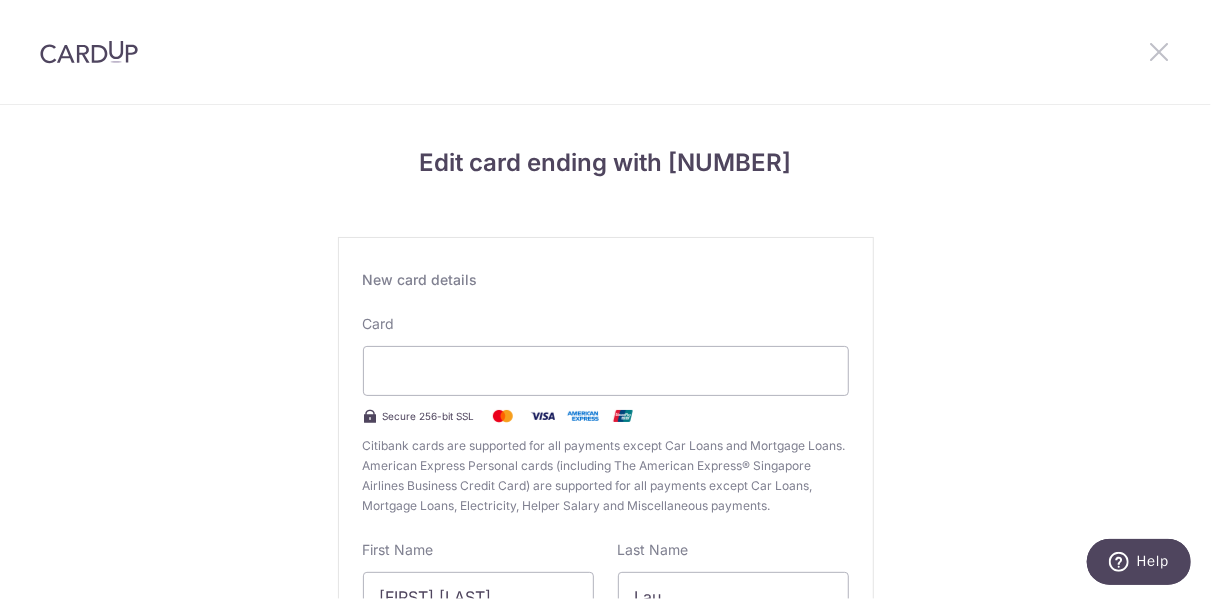 click at bounding box center [1159, 51] 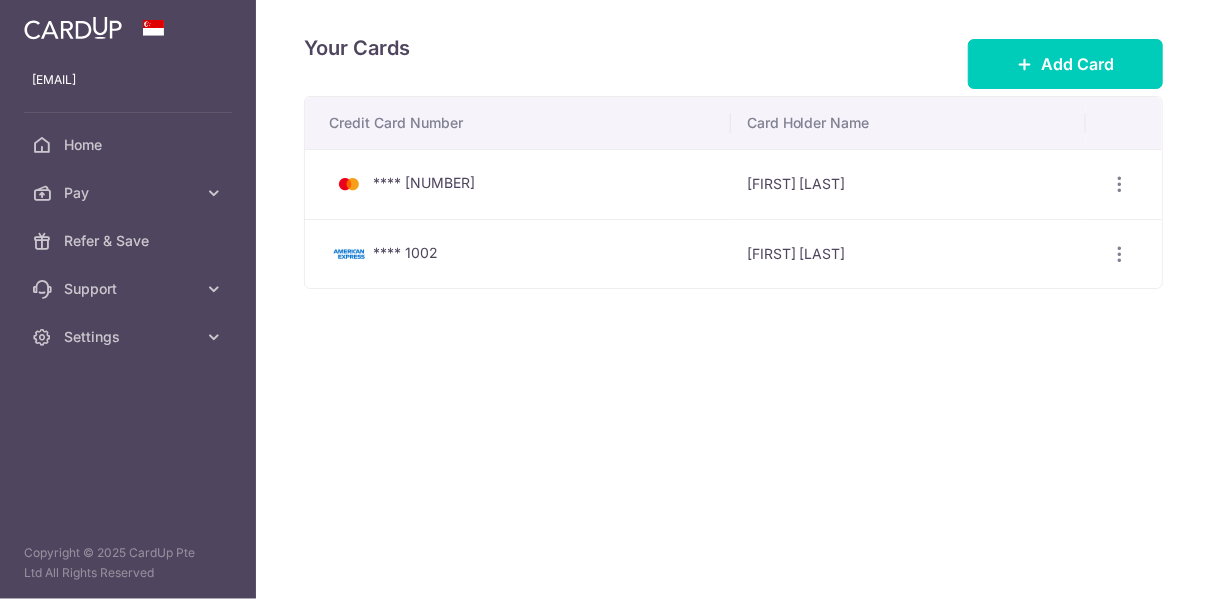 scroll, scrollTop: 0, scrollLeft: 0, axis: both 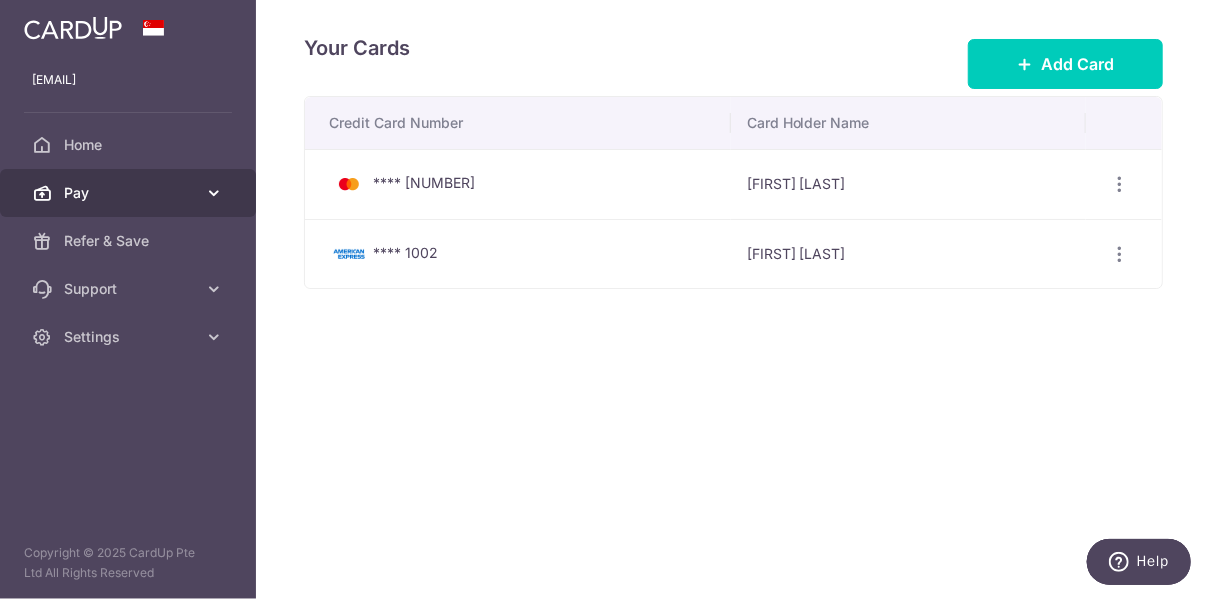 click on "Pay" at bounding box center (128, 193) 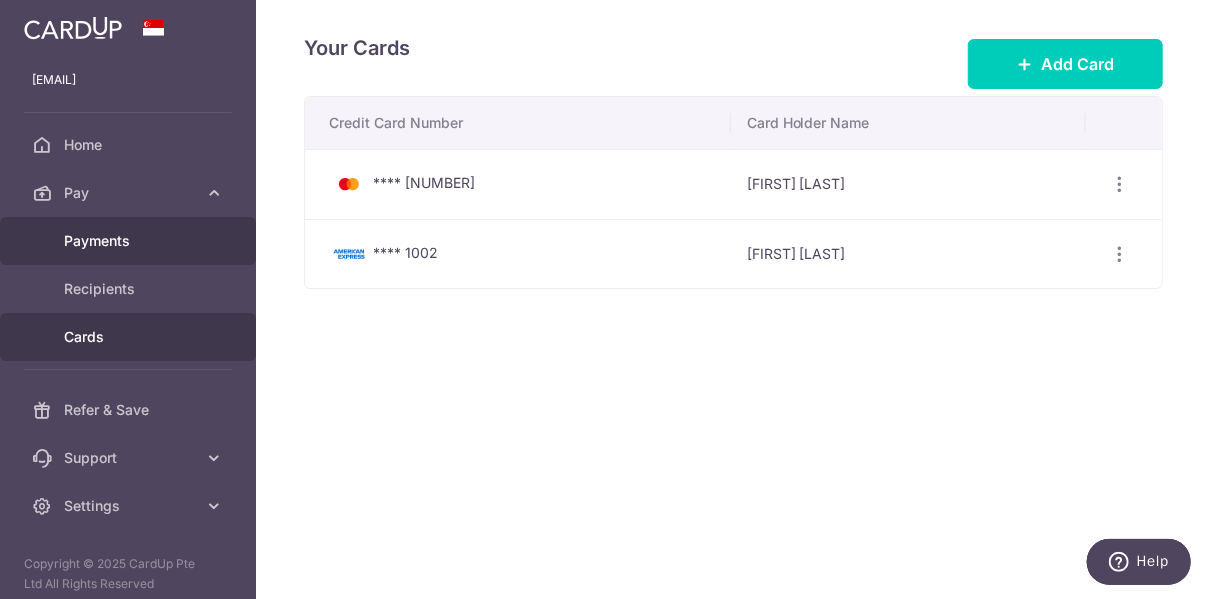 click on "Payments" at bounding box center [130, 241] 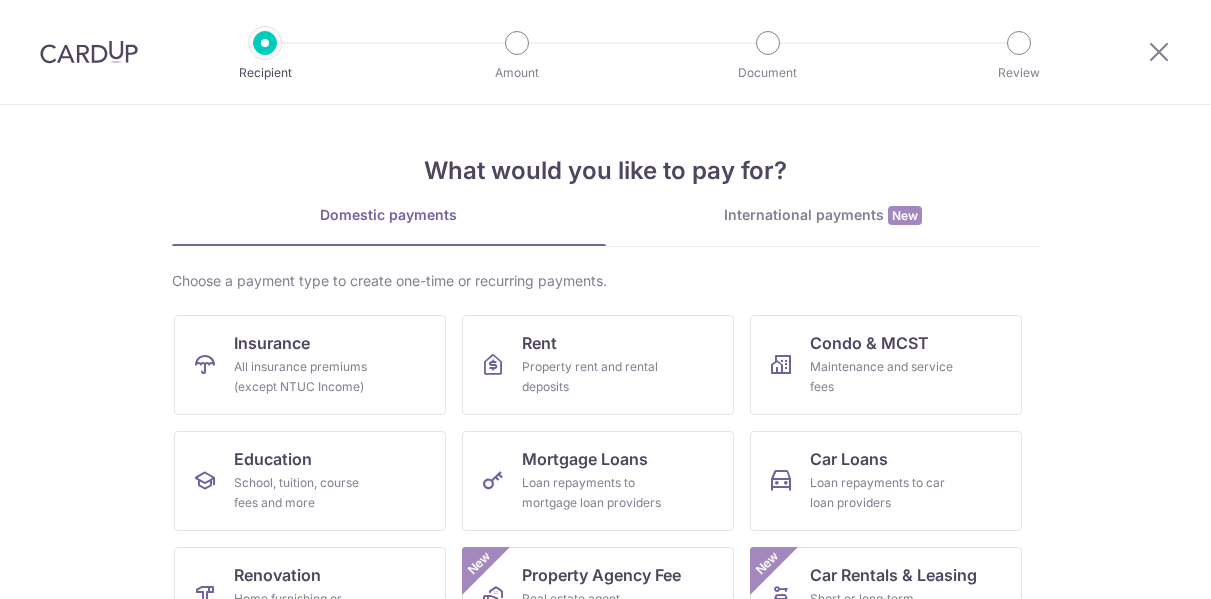 scroll, scrollTop: 0, scrollLeft: 0, axis: both 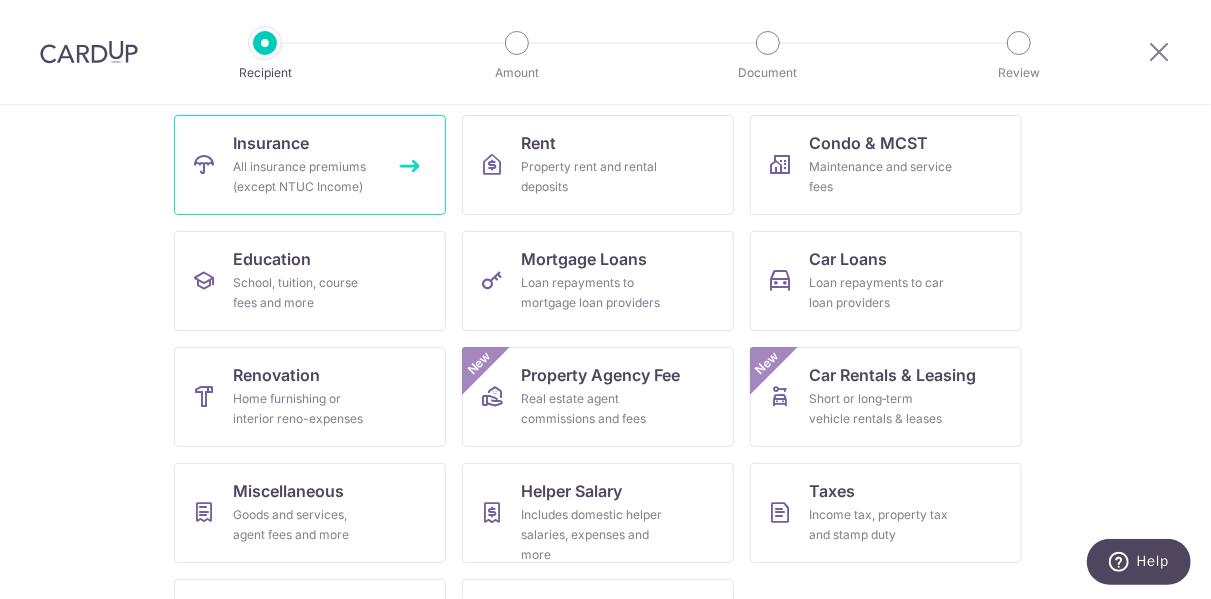 click on "Insurance All insurance premiums (except NTUC Income)" at bounding box center [310, 165] 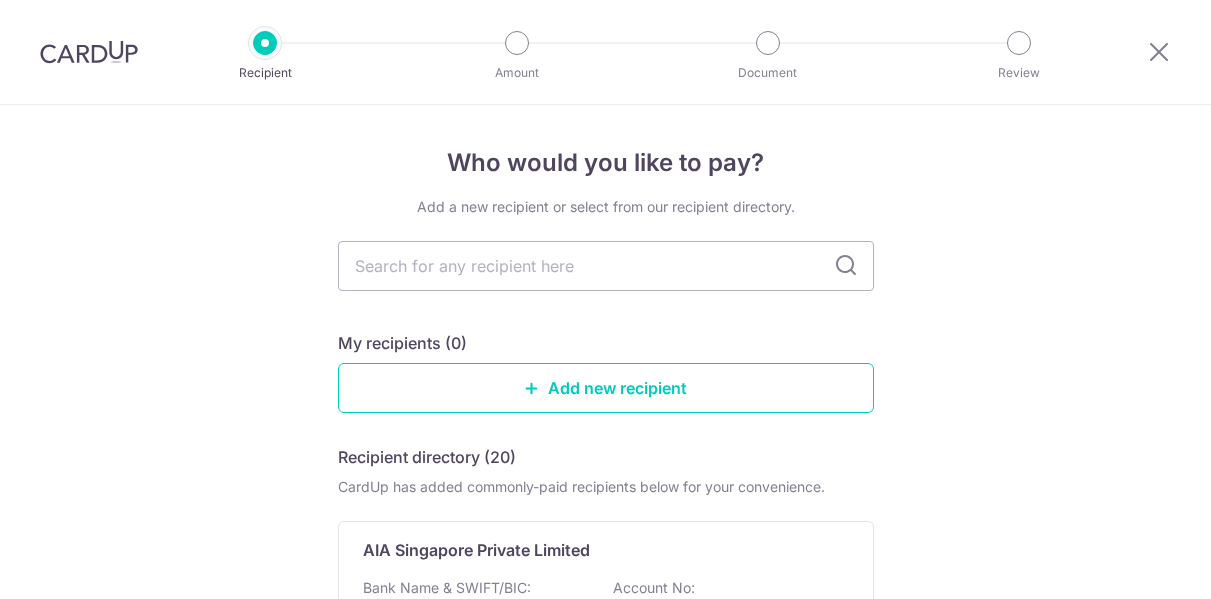 scroll, scrollTop: 0, scrollLeft: 0, axis: both 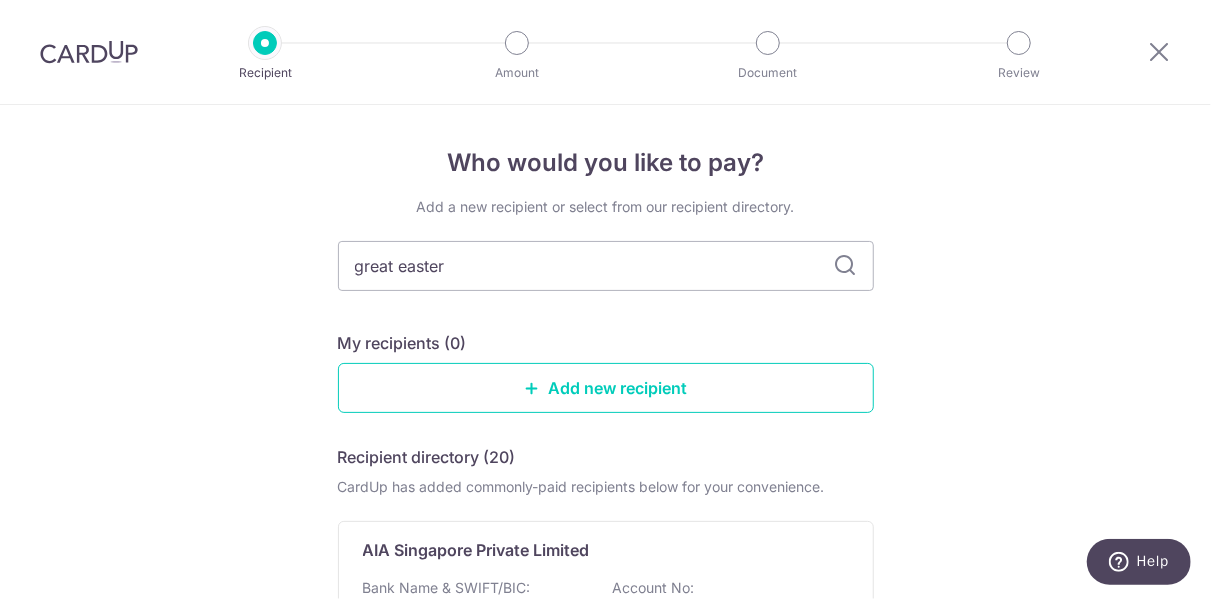 type on "great eastern" 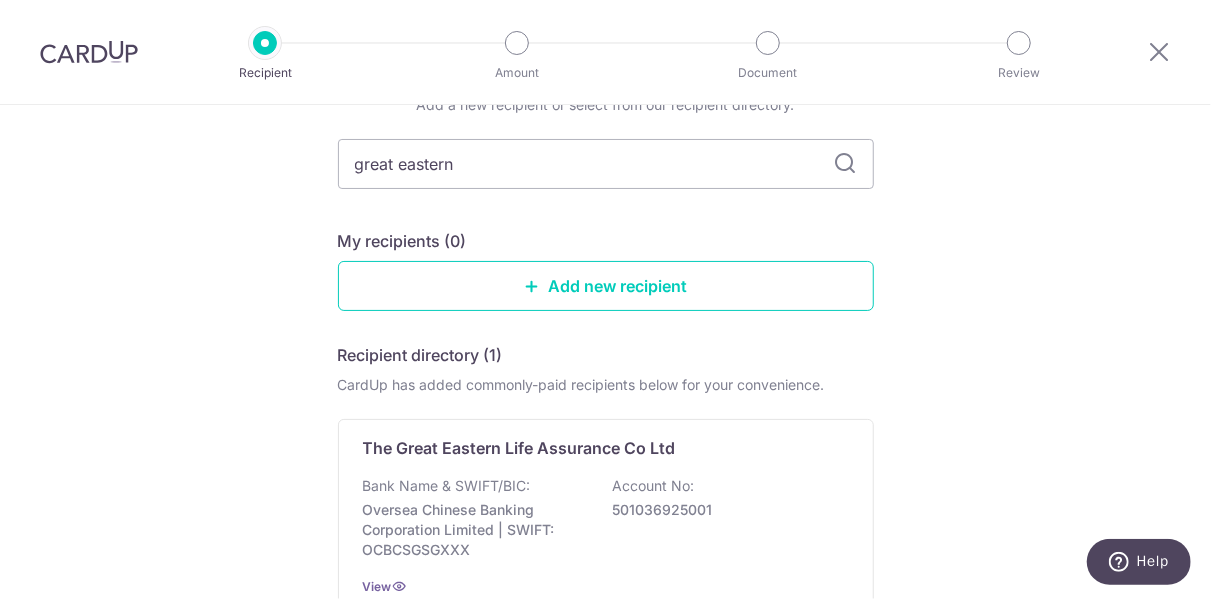 scroll, scrollTop: 200, scrollLeft: 0, axis: vertical 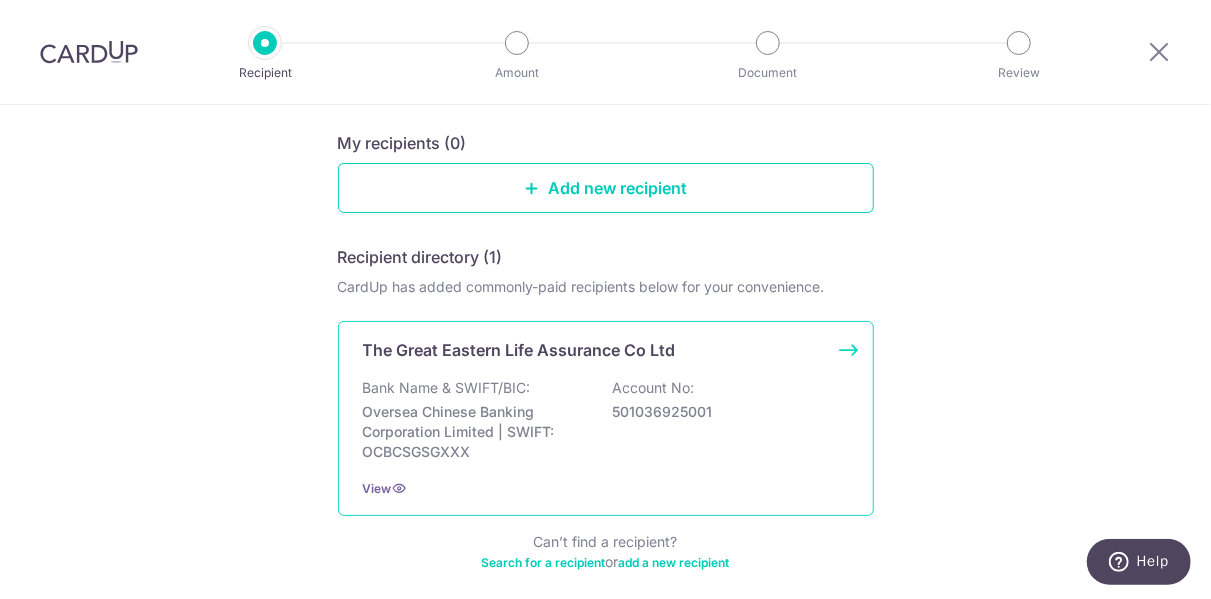 click on "Bank Name & SWIFT/BIC:
Oversea Chinese Banking Corporation Limited | SWIFT: OCBCSGSGXXX
Account No:
501036925001" at bounding box center [606, 420] 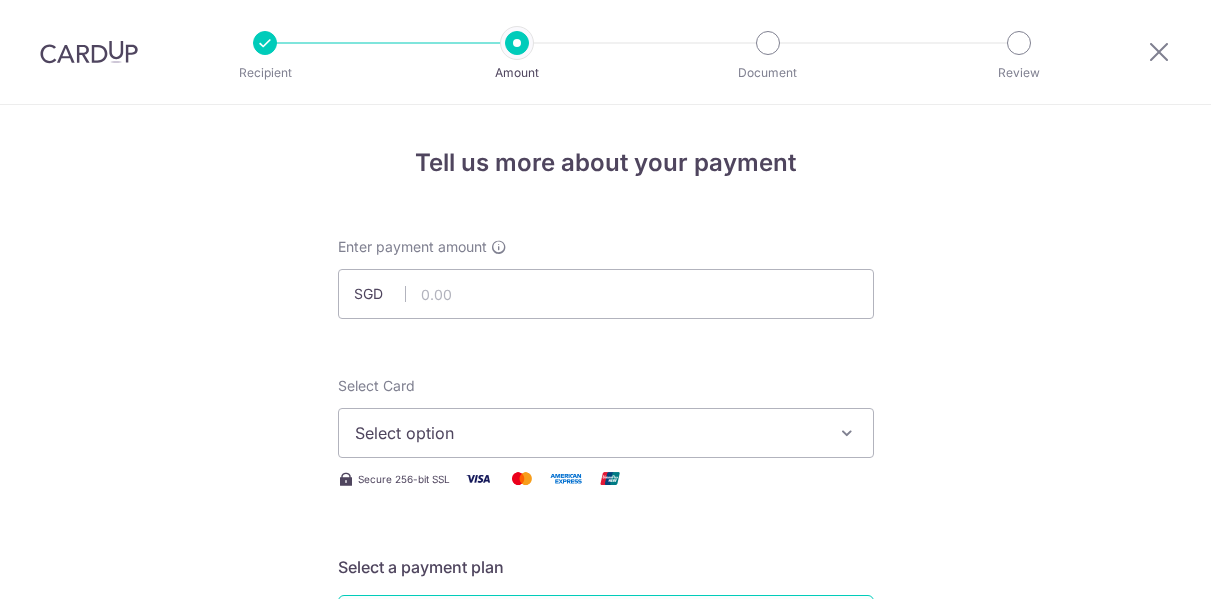 scroll, scrollTop: 0, scrollLeft: 0, axis: both 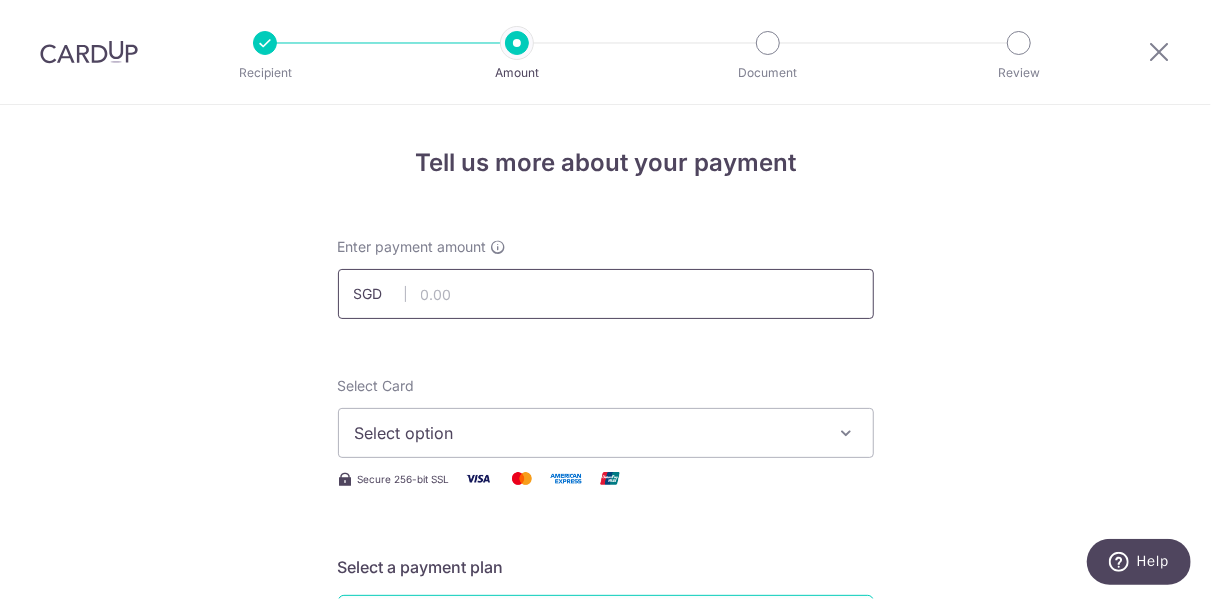 click at bounding box center [606, 294] 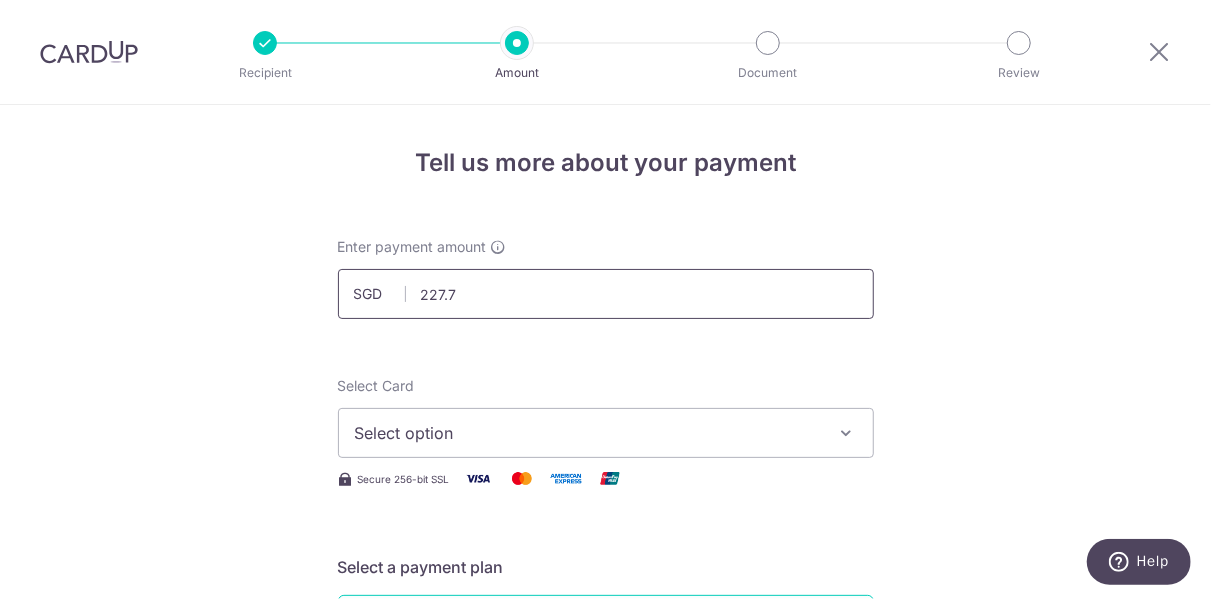 type on "227.70" 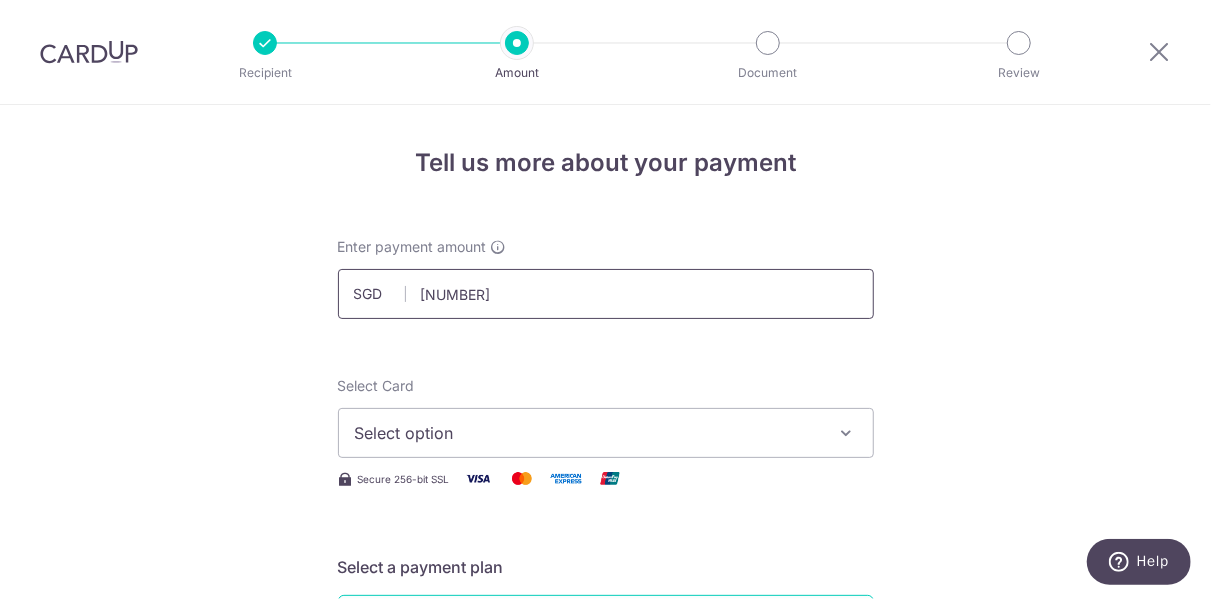 scroll, scrollTop: 100, scrollLeft: 0, axis: vertical 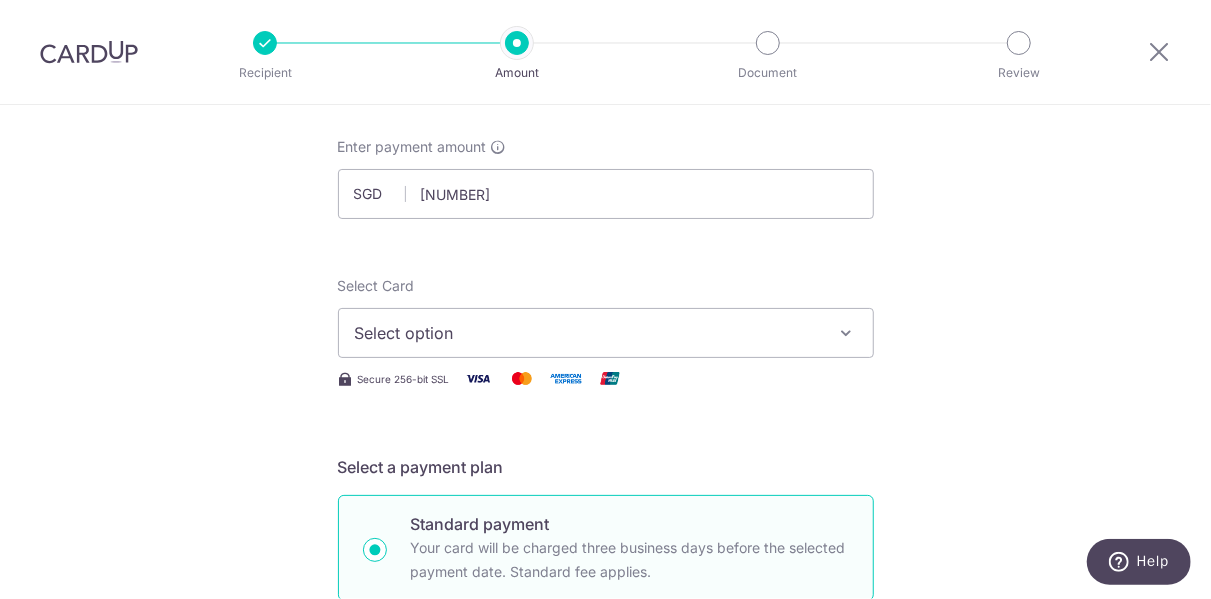 click at bounding box center (847, 333) 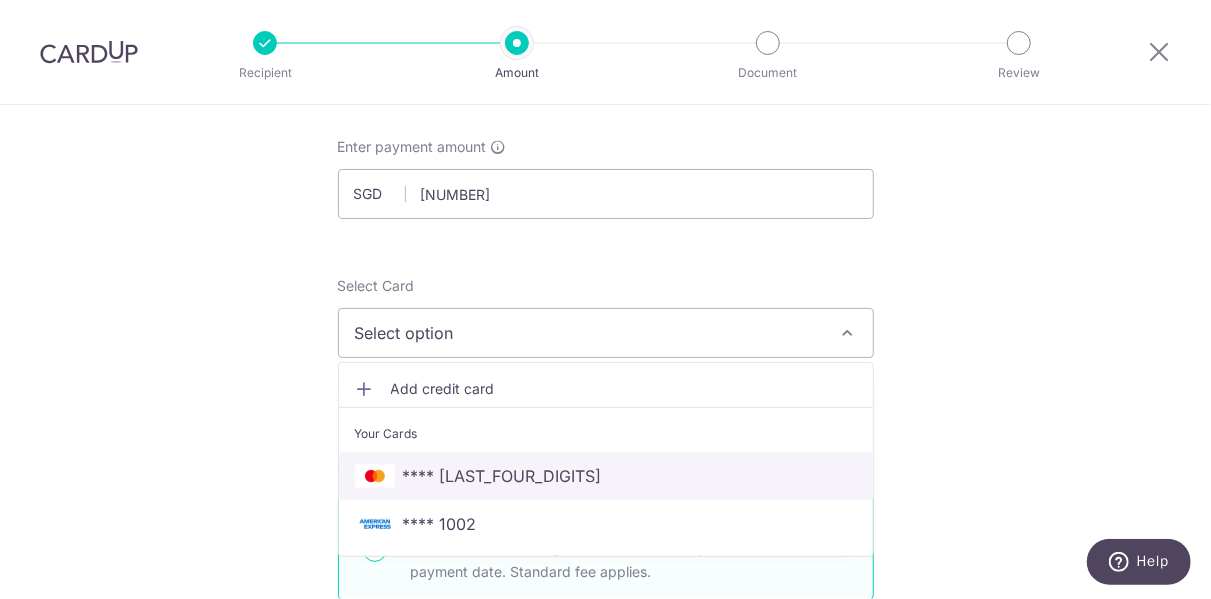 click on "**** 6696" at bounding box center [502, 476] 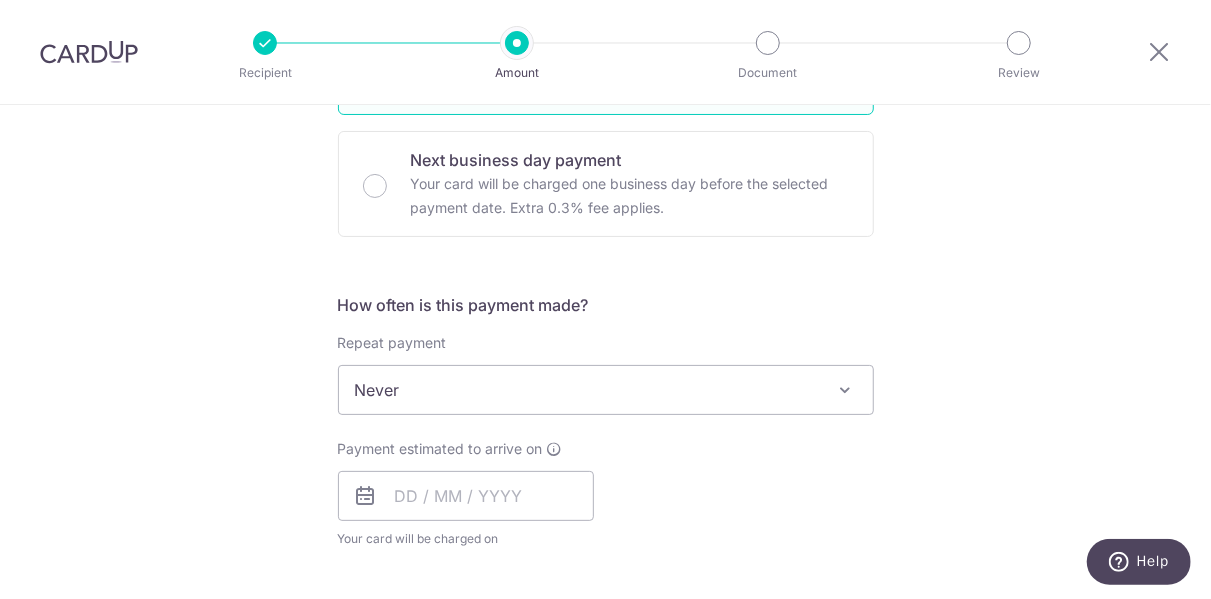 scroll, scrollTop: 700, scrollLeft: 0, axis: vertical 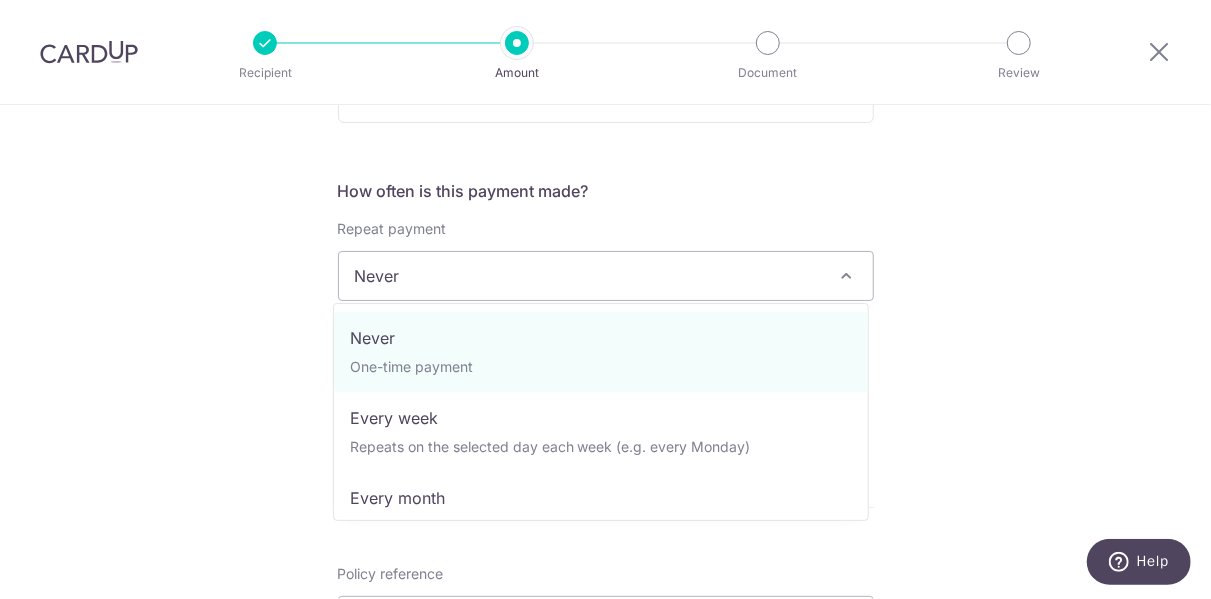 click at bounding box center (846, 276) 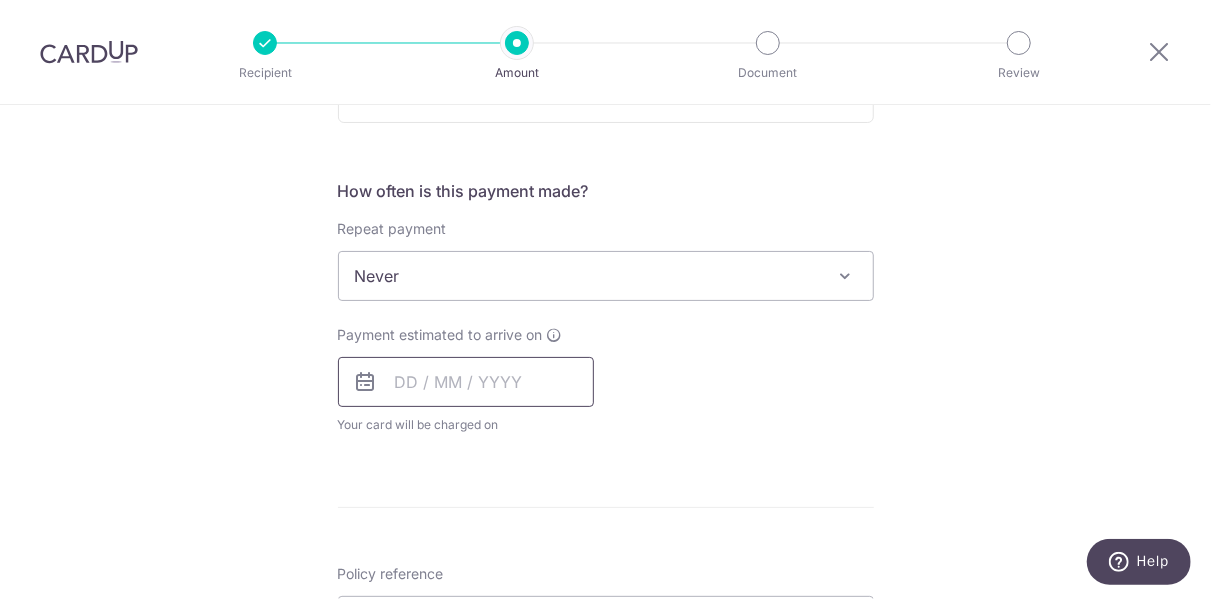 click at bounding box center (466, 382) 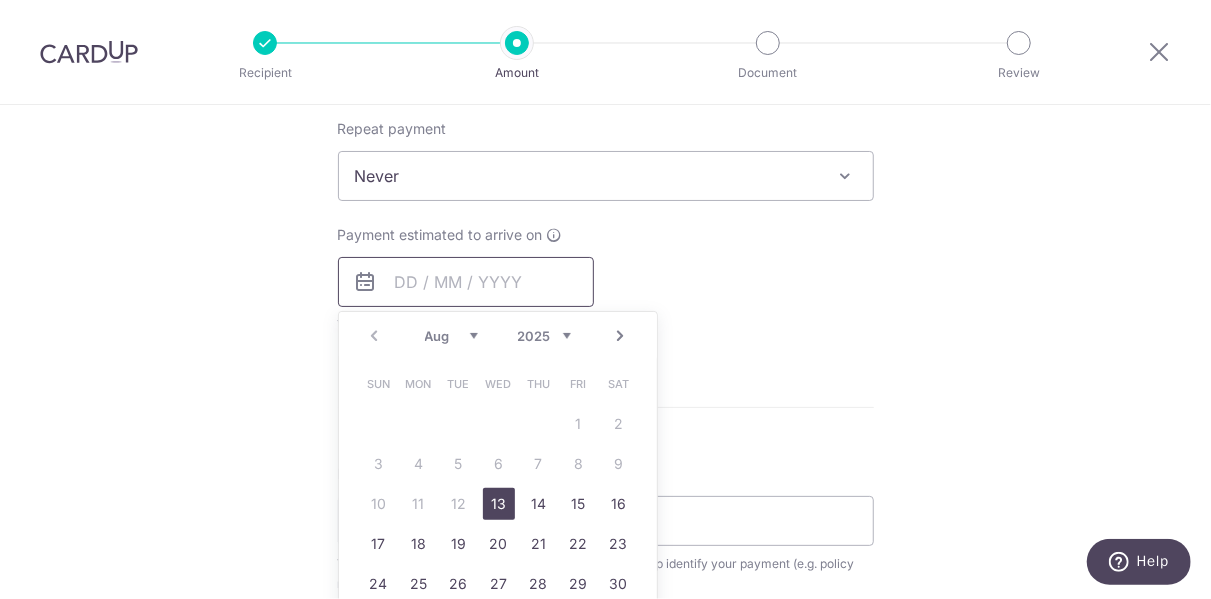 scroll, scrollTop: 900, scrollLeft: 0, axis: vertical 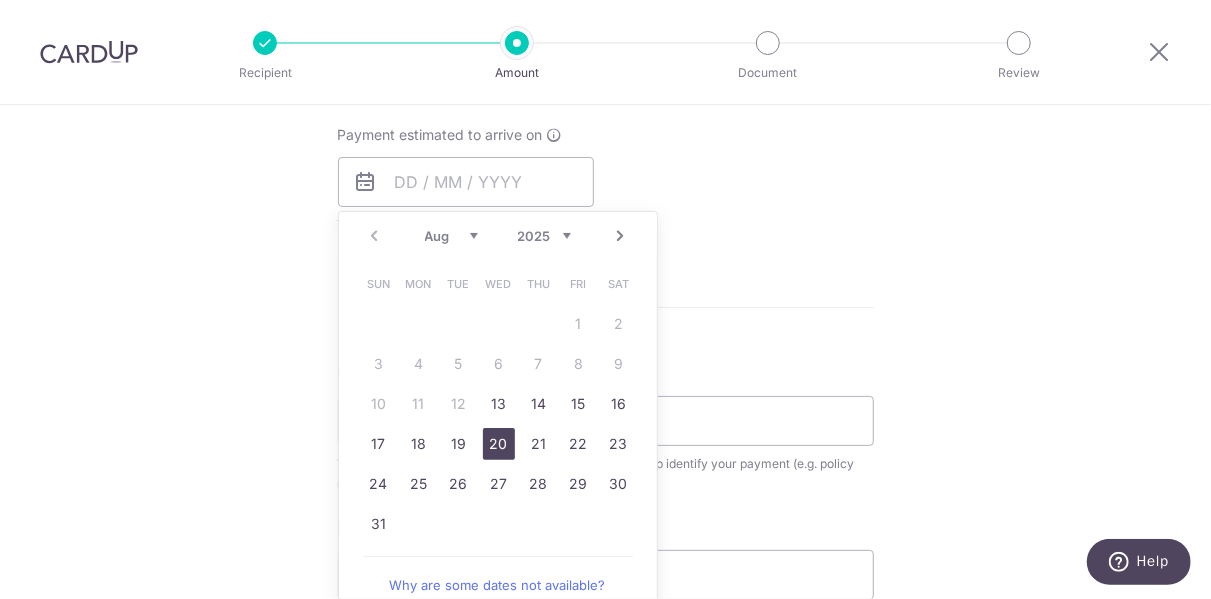 click on "20" at bounding box center [499, 444] 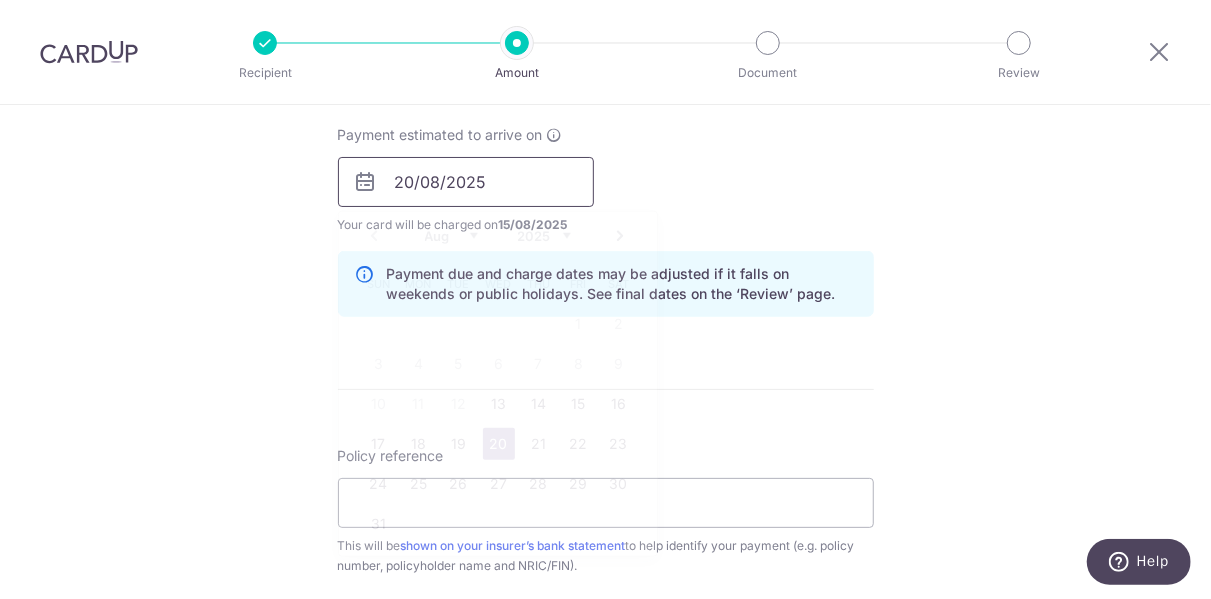 click on "20/08/2025" at bounding box center [466, 182] 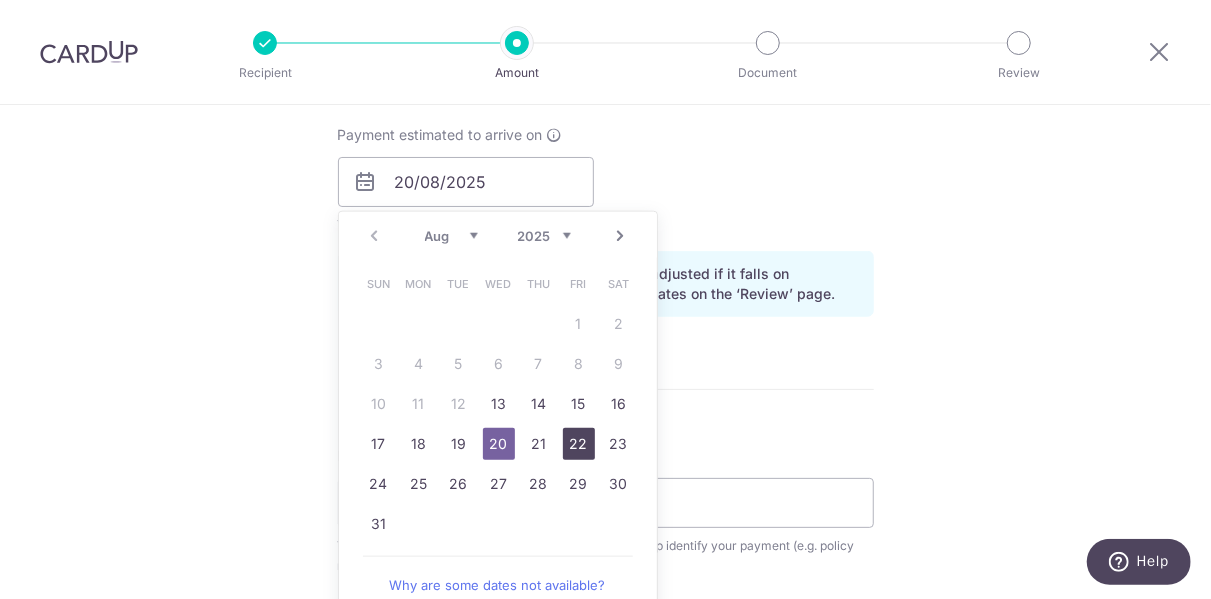 click on "22" at bounding box center [579, 444] 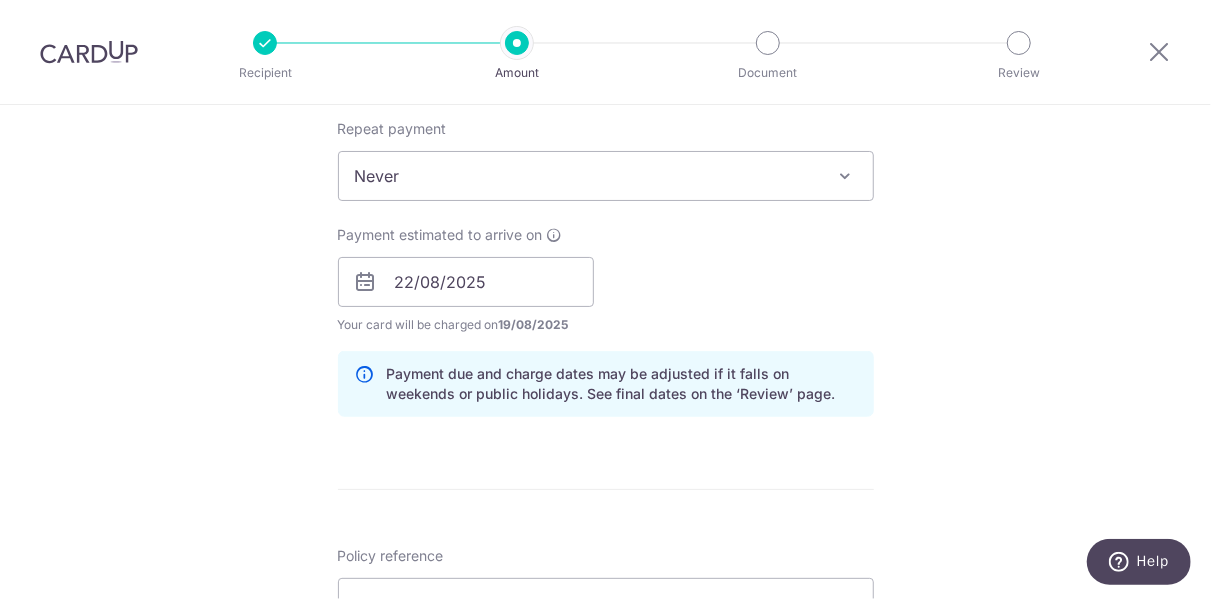 scroll, scrollTop: 1000, scrollLeft: 0, axis: vertical 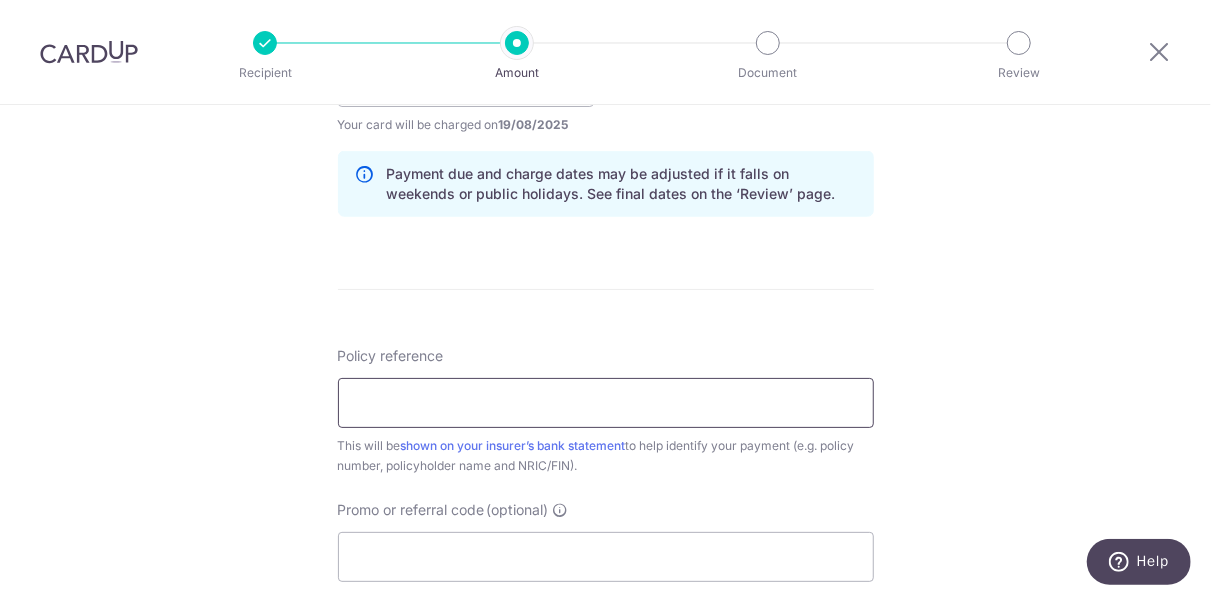 click on "Policy reference" at bounding box center [606, 403] 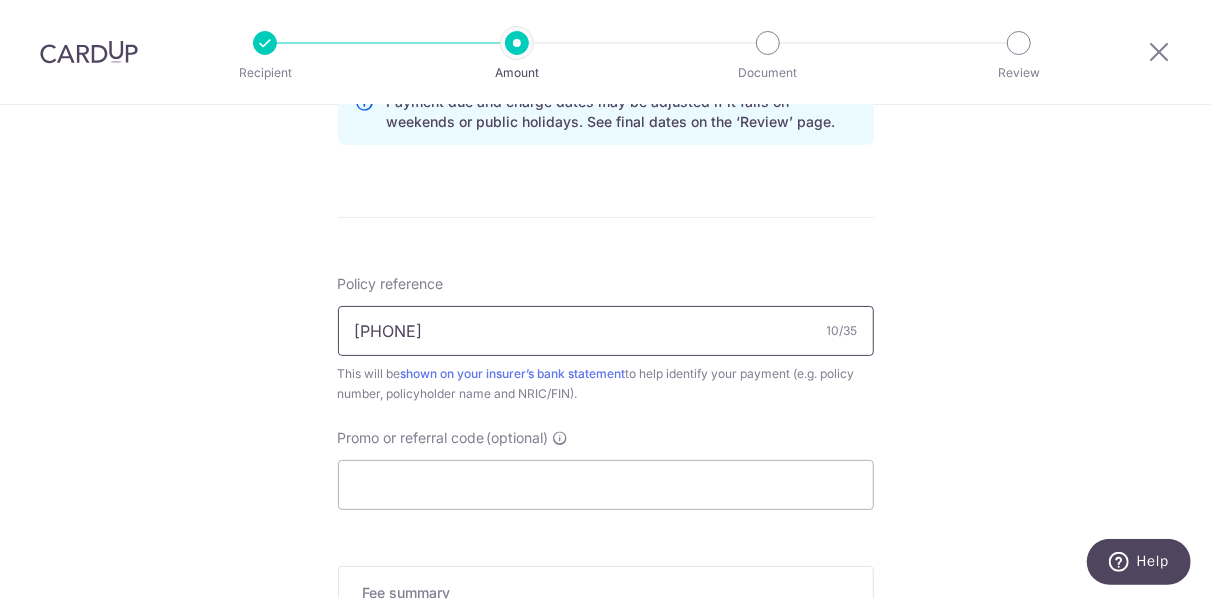 scroll, scrollTop: 1100, scrollLeft: 0, axis: vertical 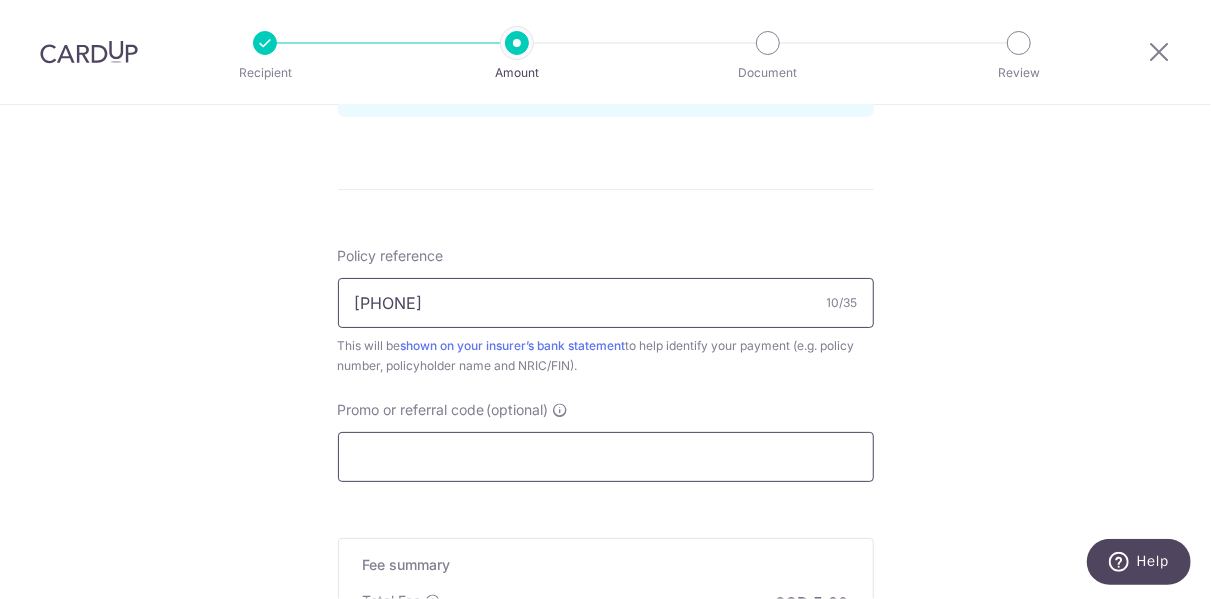 type on "6005083484" 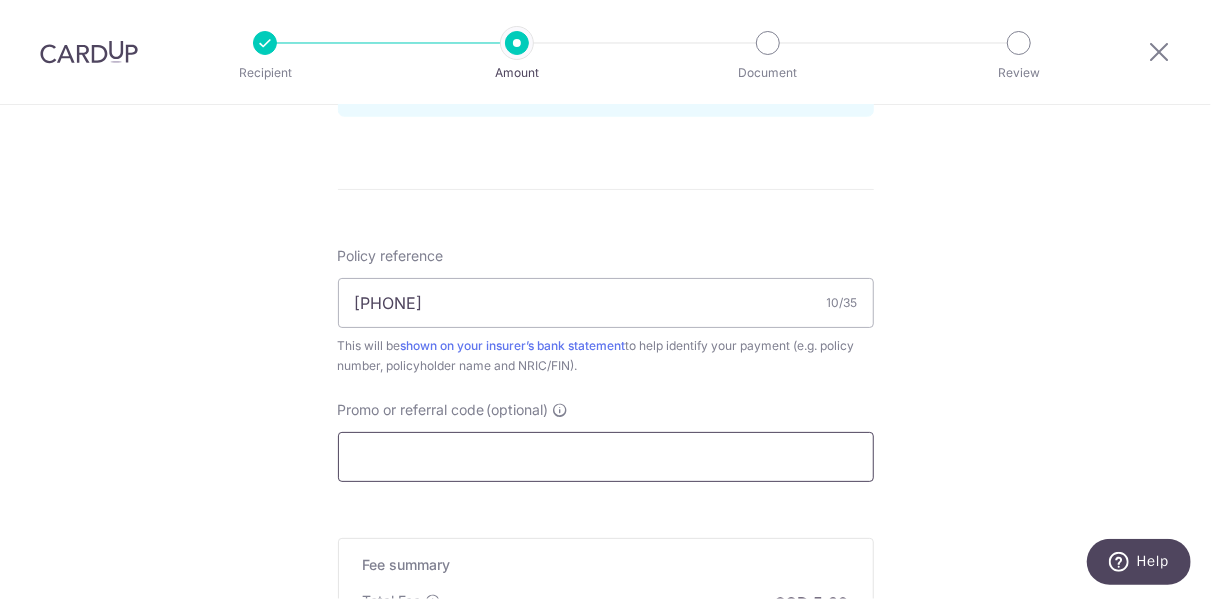 click on "Promo or referral code
(optional)" at bounding box center (606, 457) 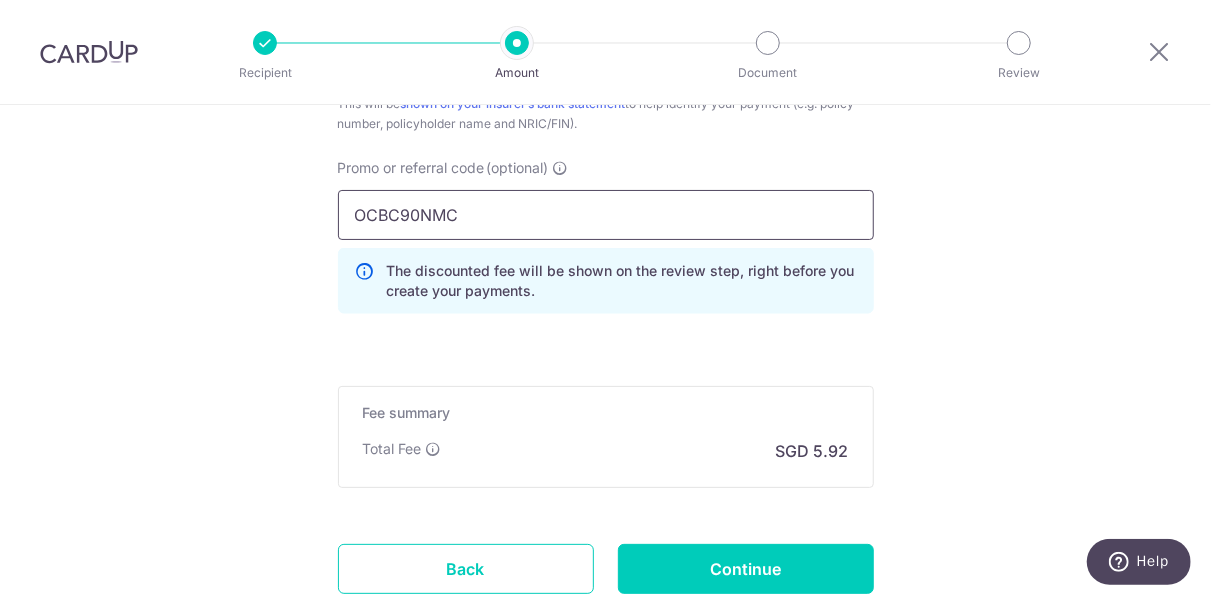 scroll, scrollTop: 1400, scrollLeft: 0, axis: vertical 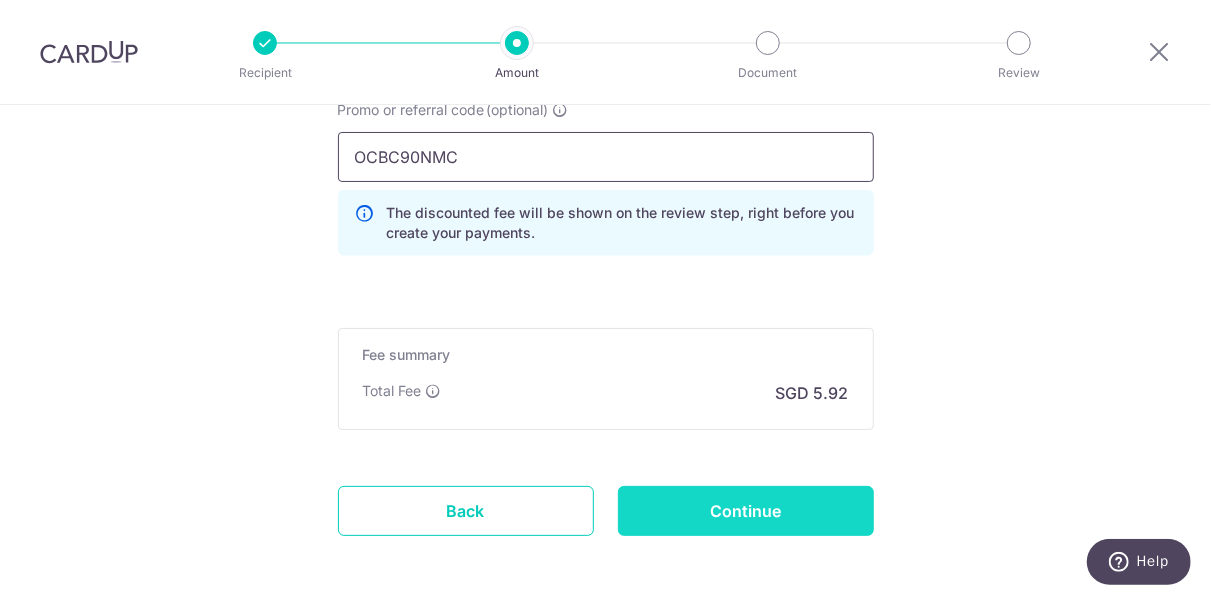 type on "OCBC90NMC" 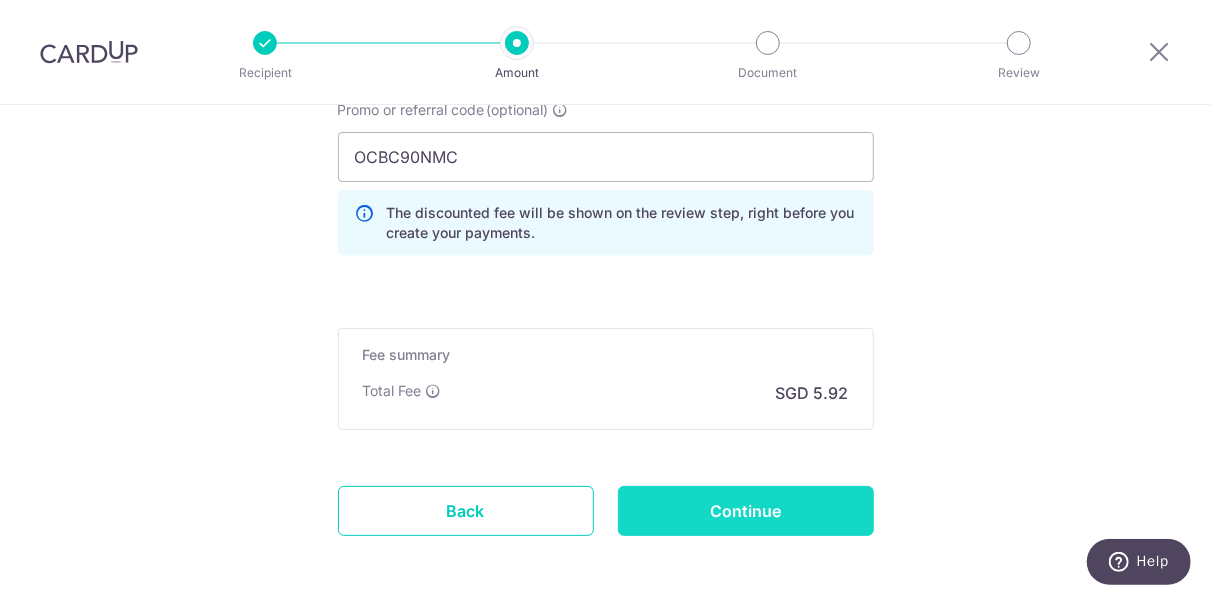 click on "Continue" at bounding box center (746, 511) 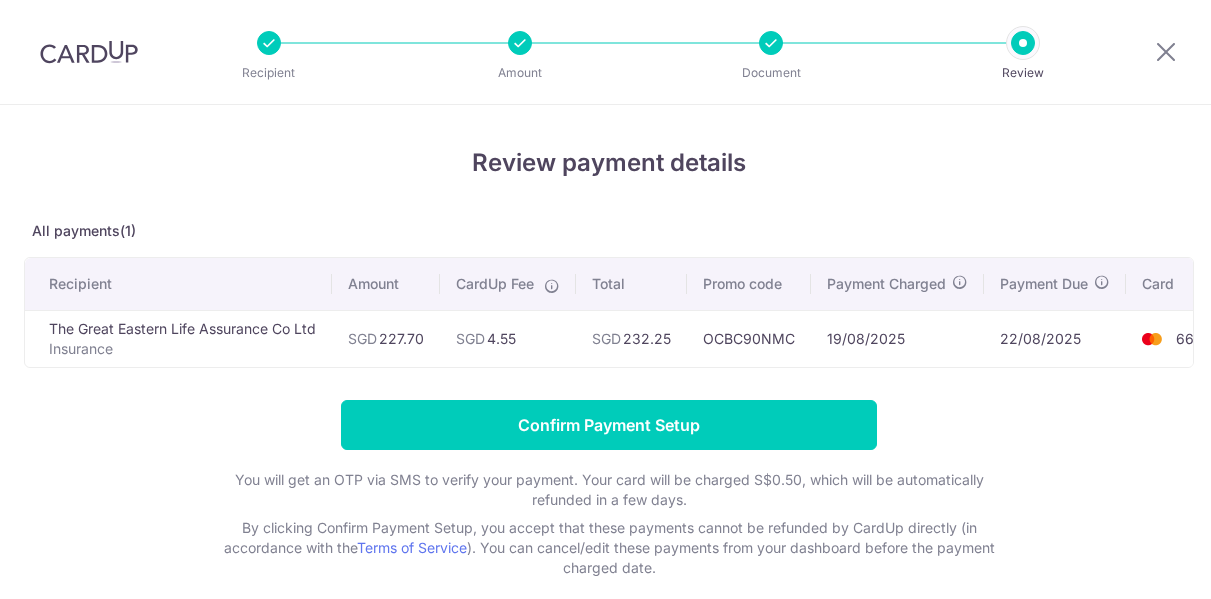 scroll, scrollTop: 0, scrollLeft: 0, axis: both 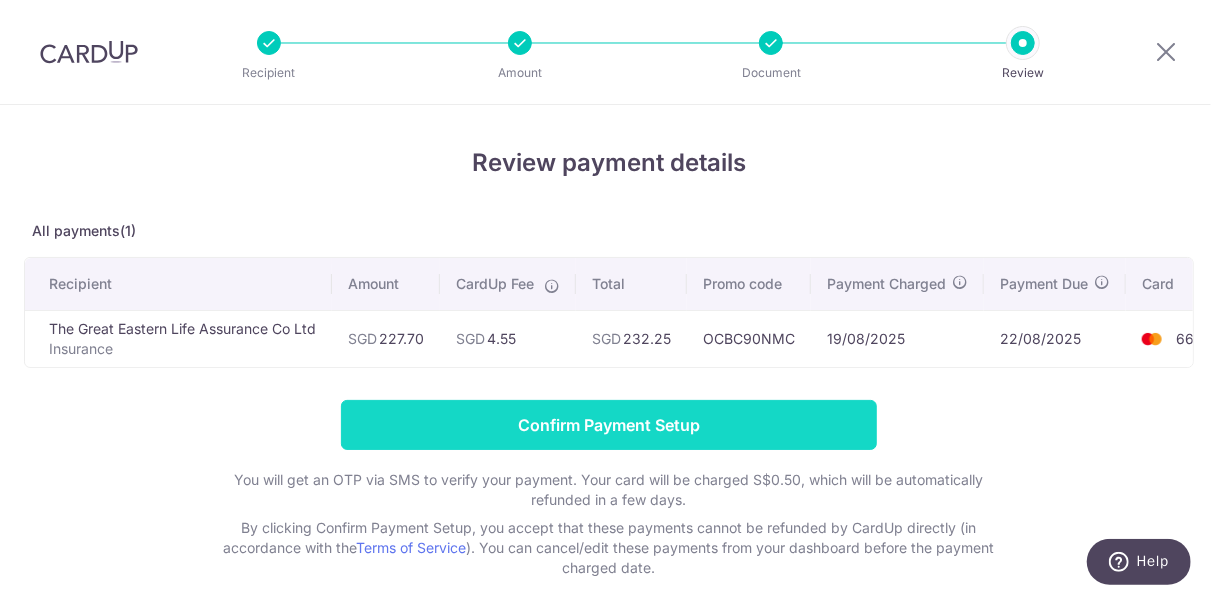 click on "Confirm Payment Setup" at bounding box center [609, 425] 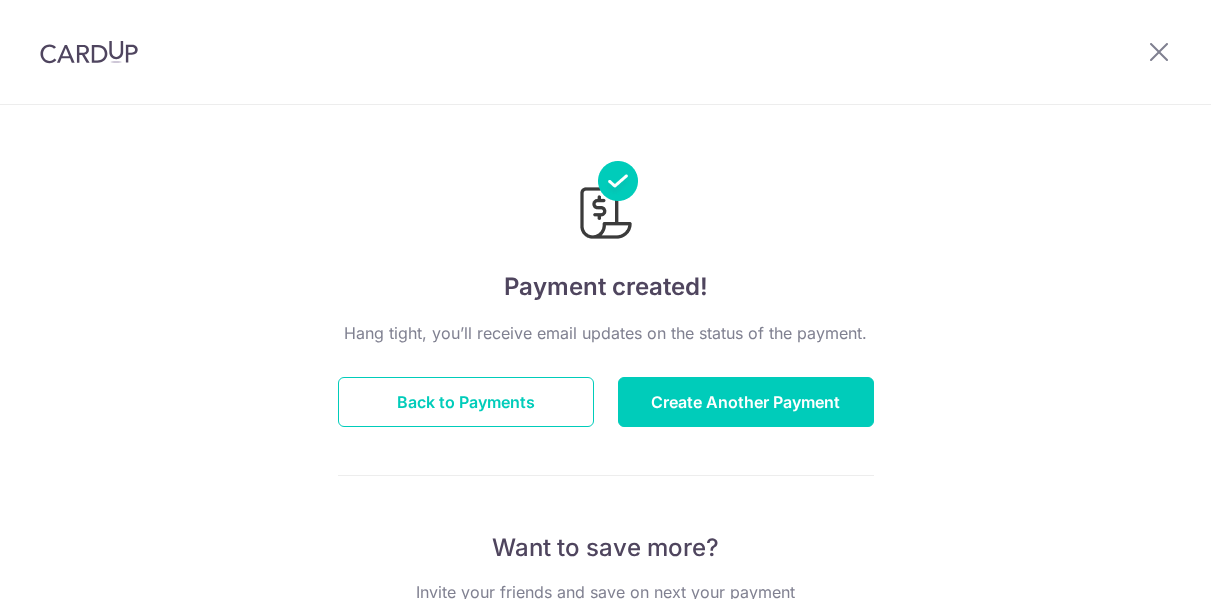scroll, scrollTop: 0, scrollLeft: 0, axis: both 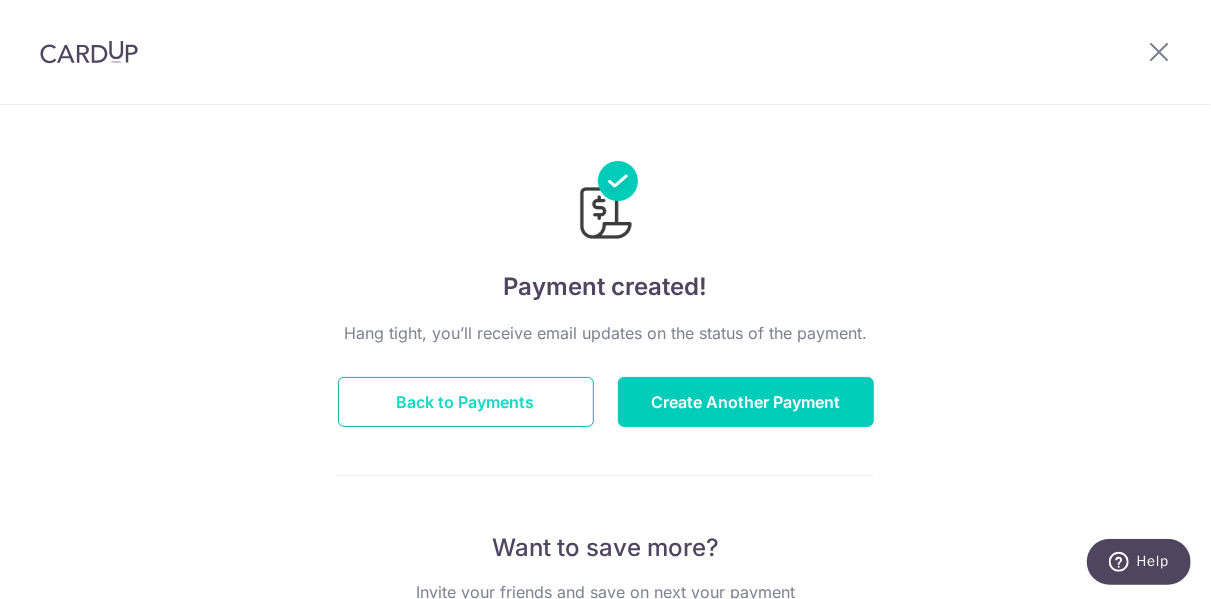 click on "Back to Payments" at bounding box center [466, 402] 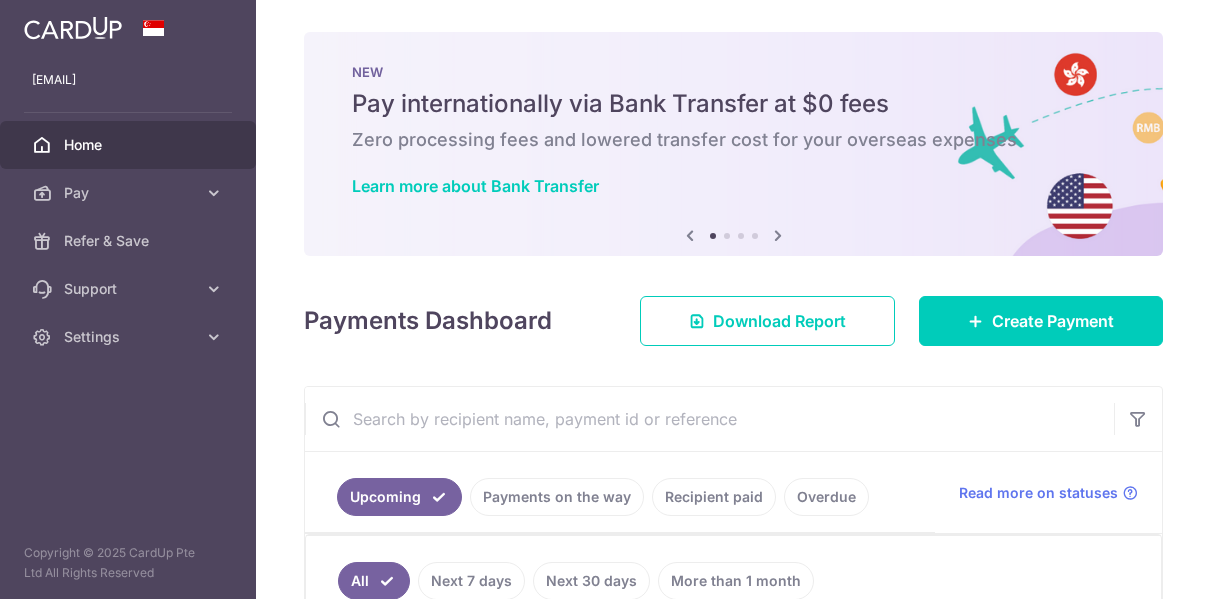 scroll, scrollTop: 0, scrollLeft: 0, axis: both 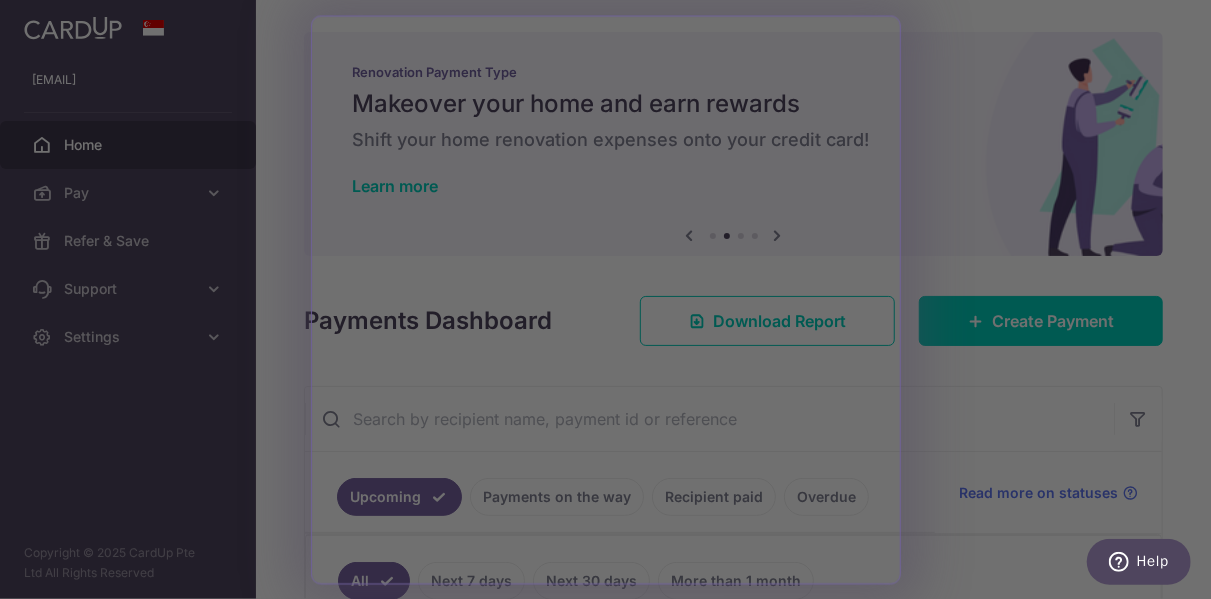 click at bounding box center (611, 302) 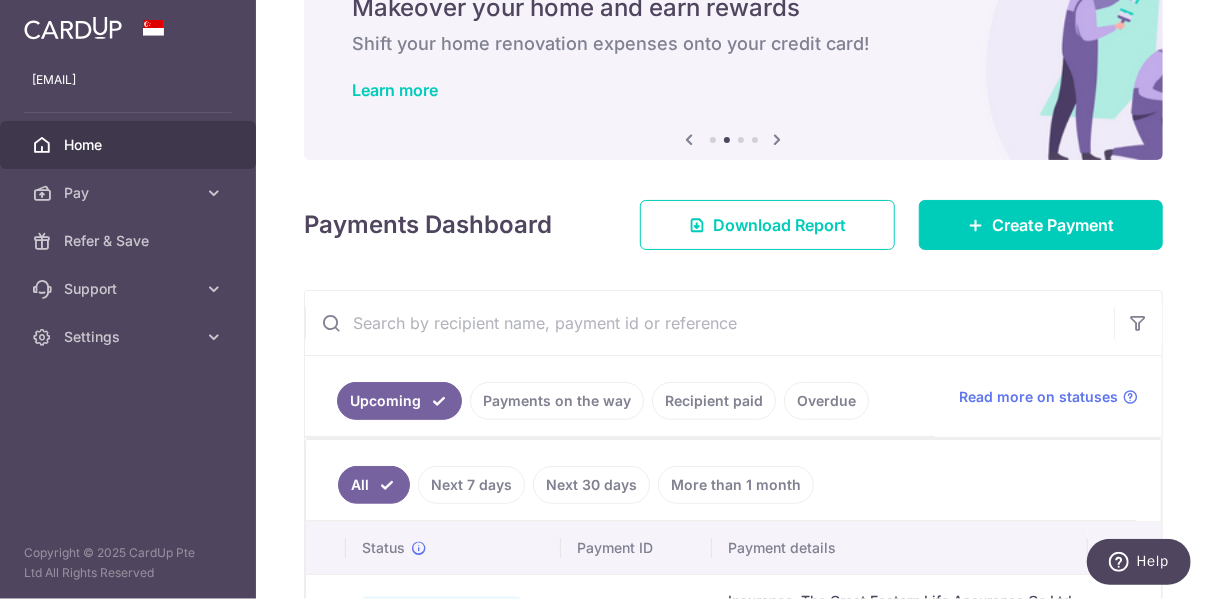 scroll, scrollTop: 200, scrollLeft: 0, axis: vertical 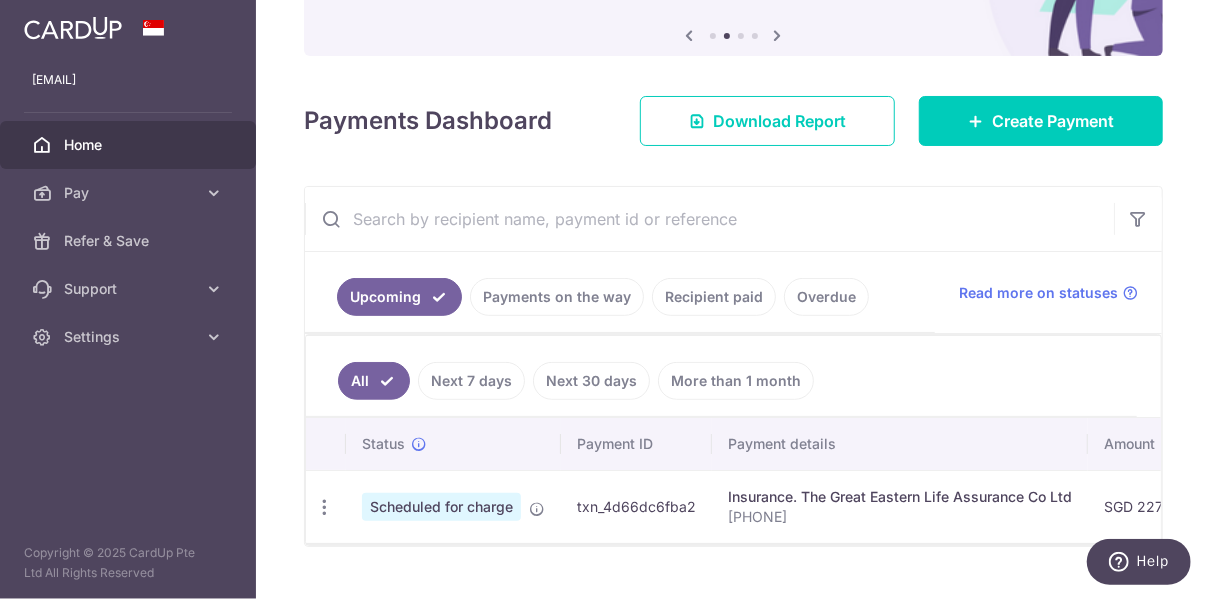 click on "Payments on the way" at bounding box center [557, 297] 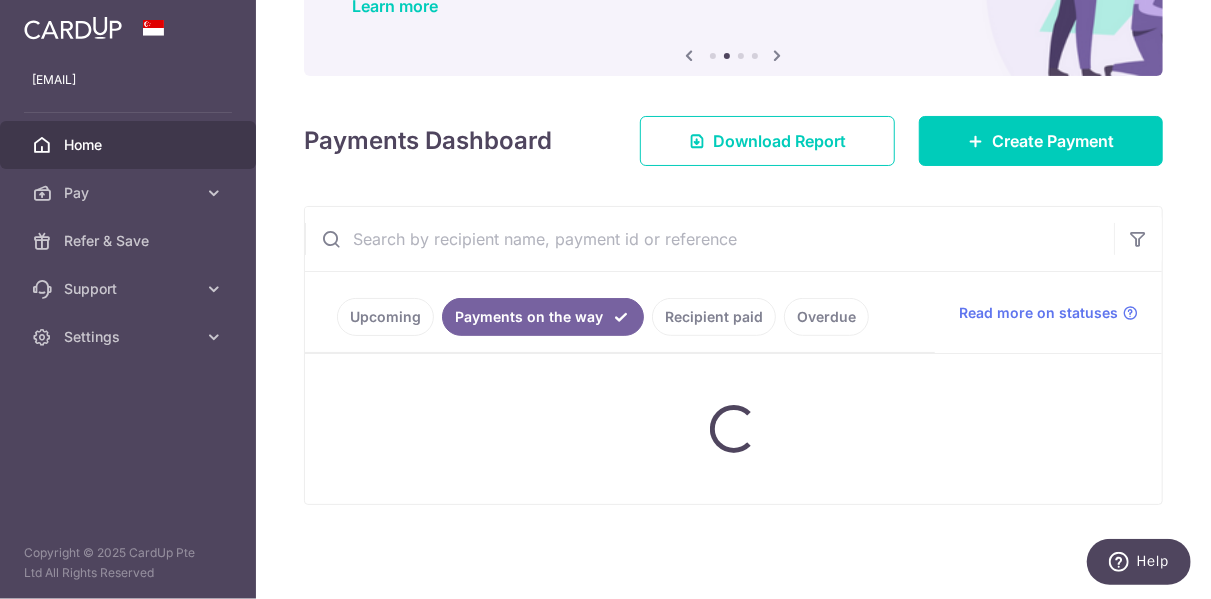 scroll, scrollTop: 200, scrollLeft: 0, axis: vertical 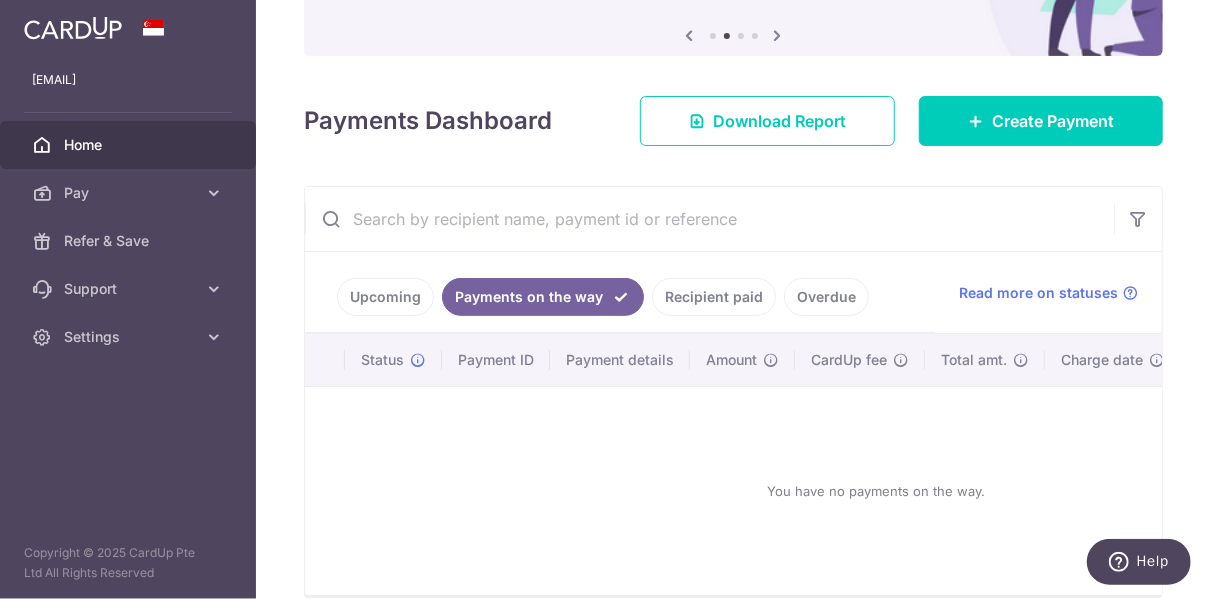 click on "Upcoming" at bounding box center [385, 297] 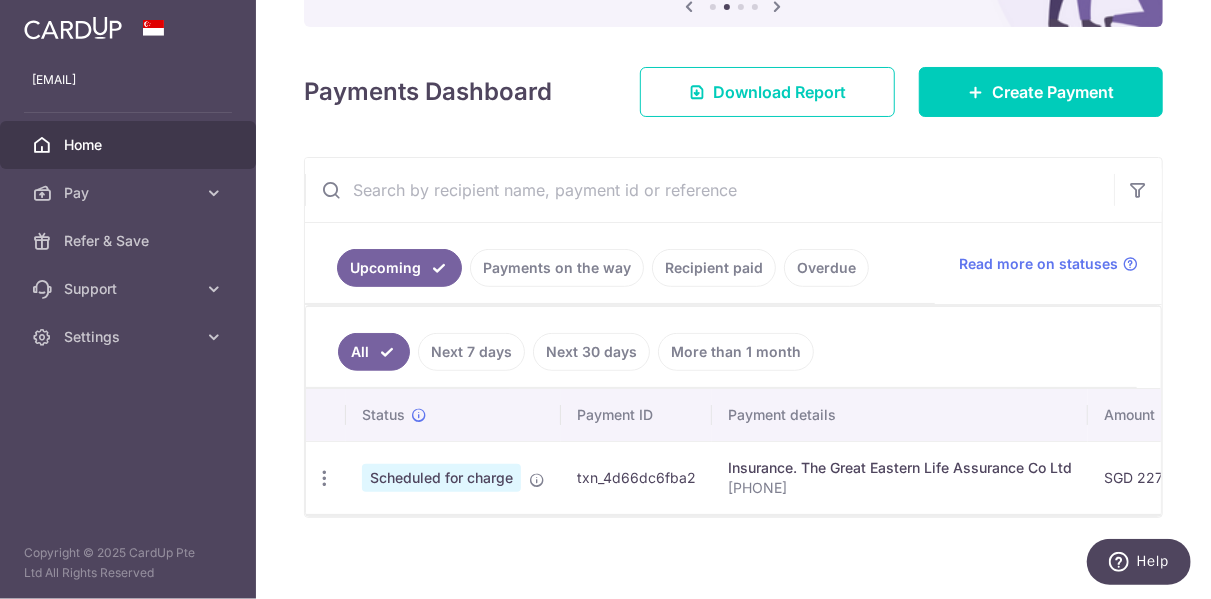 scroll, scrollTop: 245, scrollLeft: 0, axis: vertical 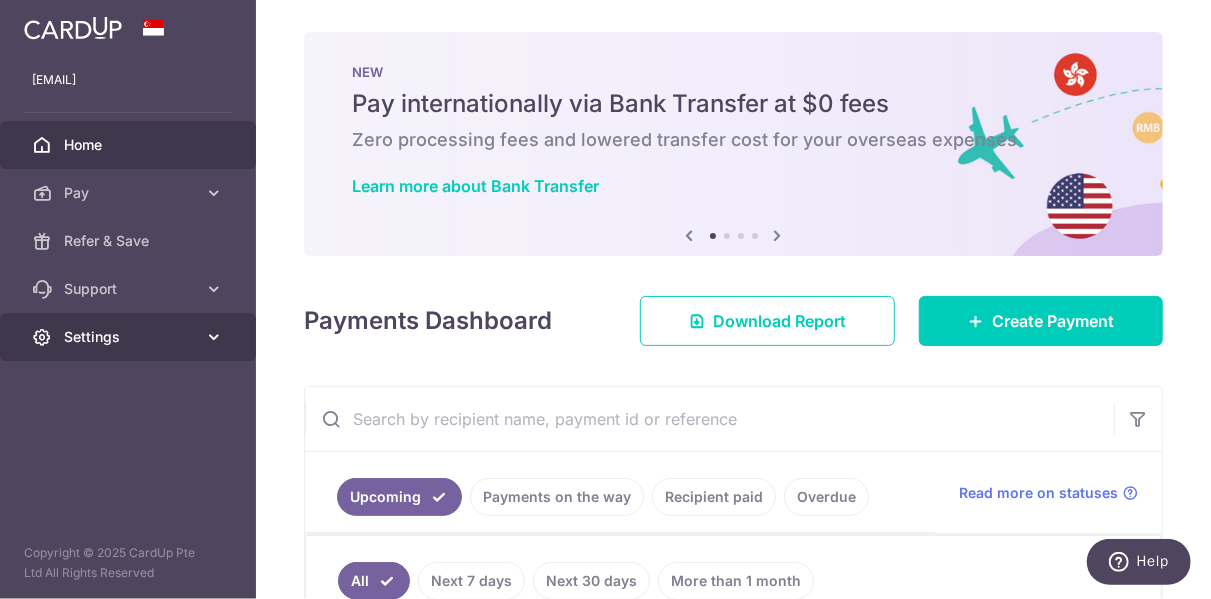 click on "Settings" at bounding box center [130, 337] 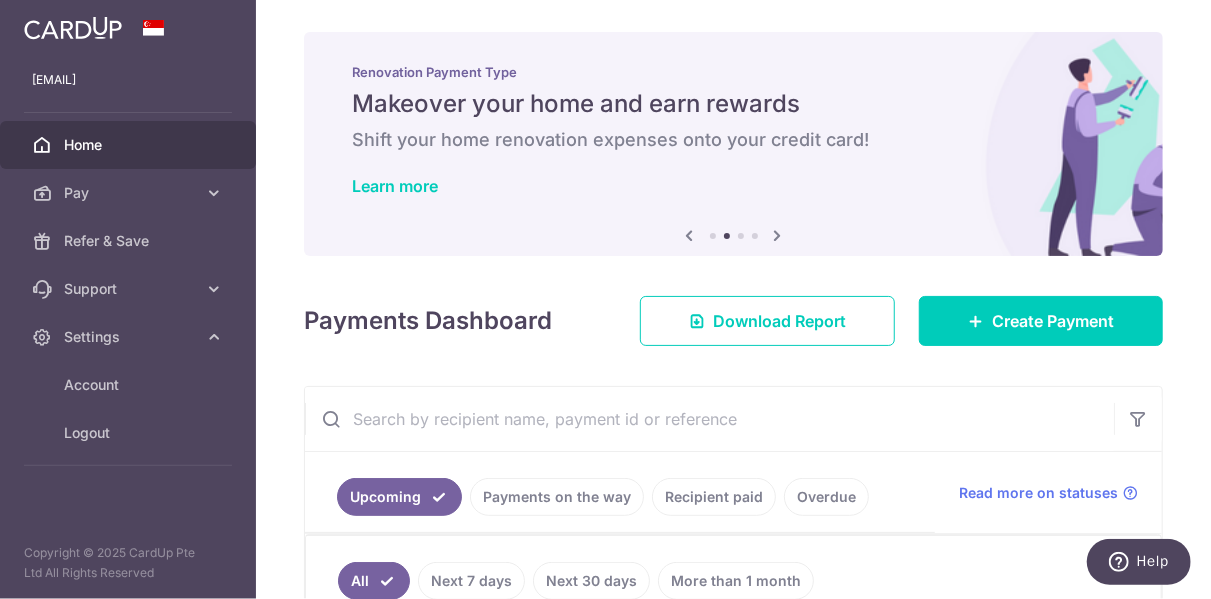 click on "×
Pause Schedule
Pause all future payments in this series
Pause just this one payment
By clicking below, you confirm you are pausing this payment to   on  . Payments can be unpaused at anytime prior to payment taken date.
Confirm
Cancel Schedule
Cancel all future payments in this series
Cancel just this one payment
Confirm
Approve Payment
Recipient Bank Details" at bounding box center (733, 299) 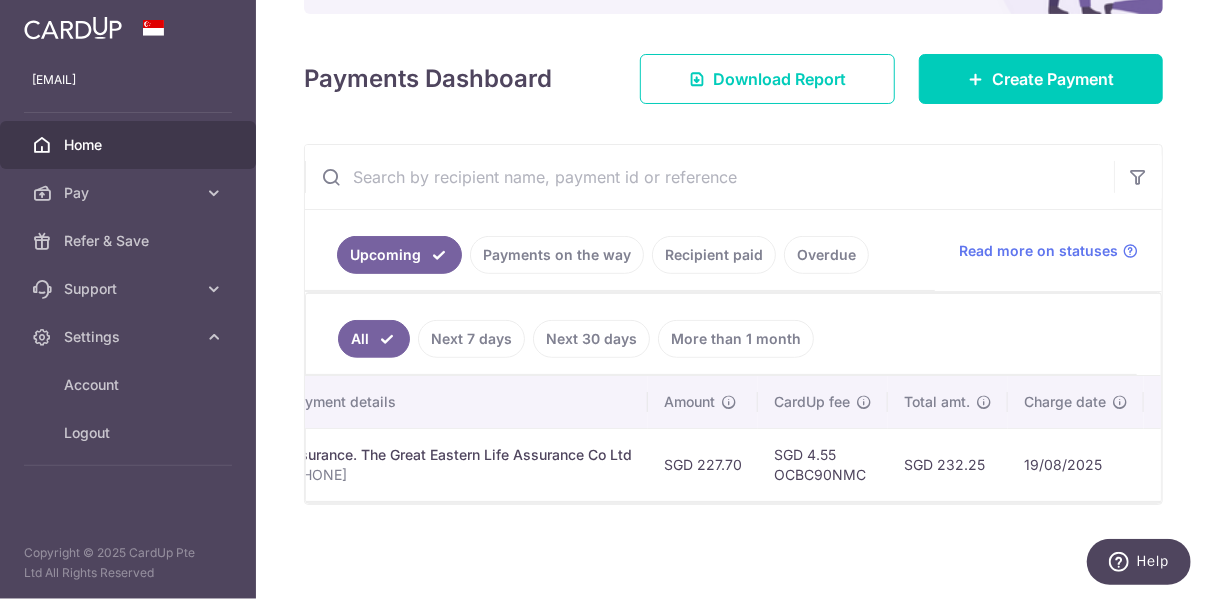 scroll, scrollTop: 245, scrollLeft: 0, axis: vertical 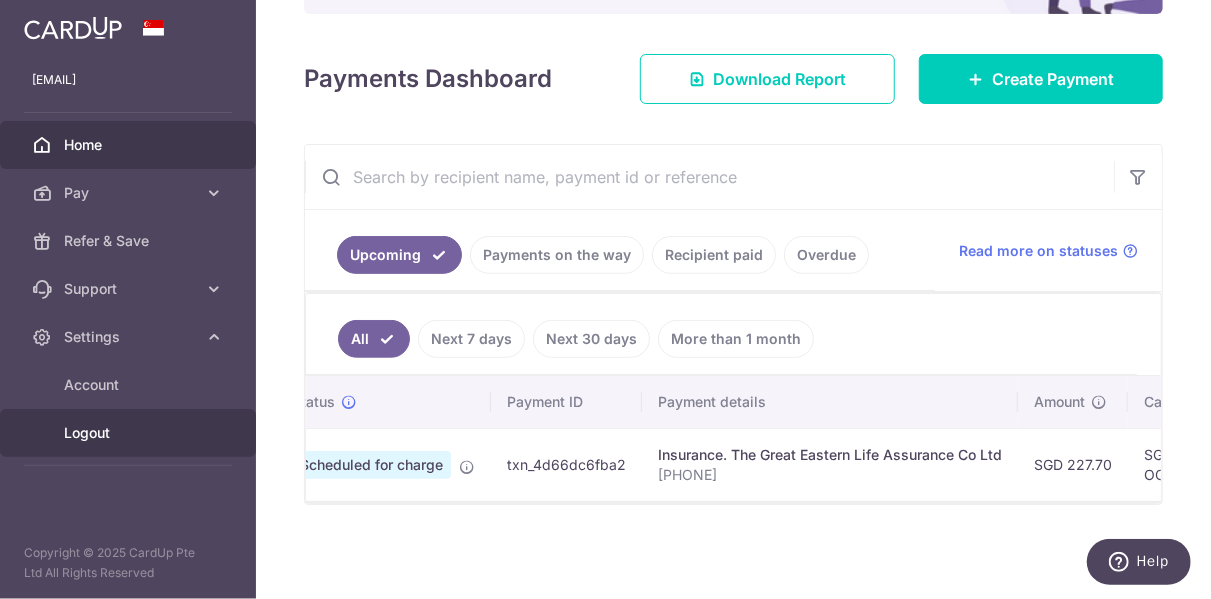 click on "Logout" at bounding box center (130, 433) 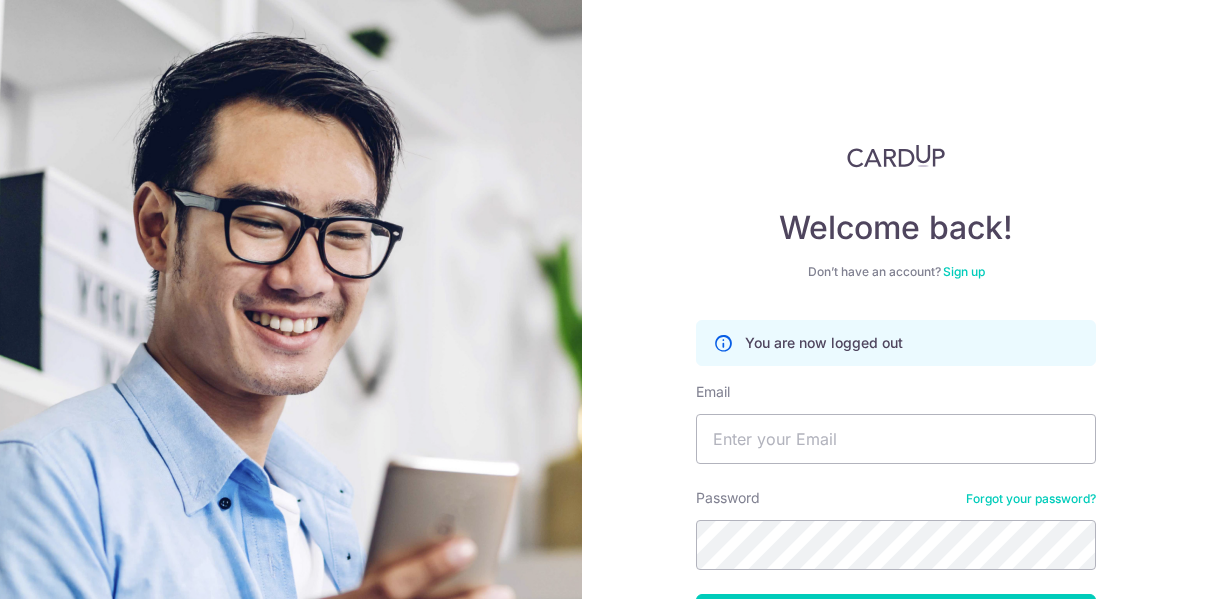 scroll, scrollTop: 0, scrollLeft: 0, axis: both 